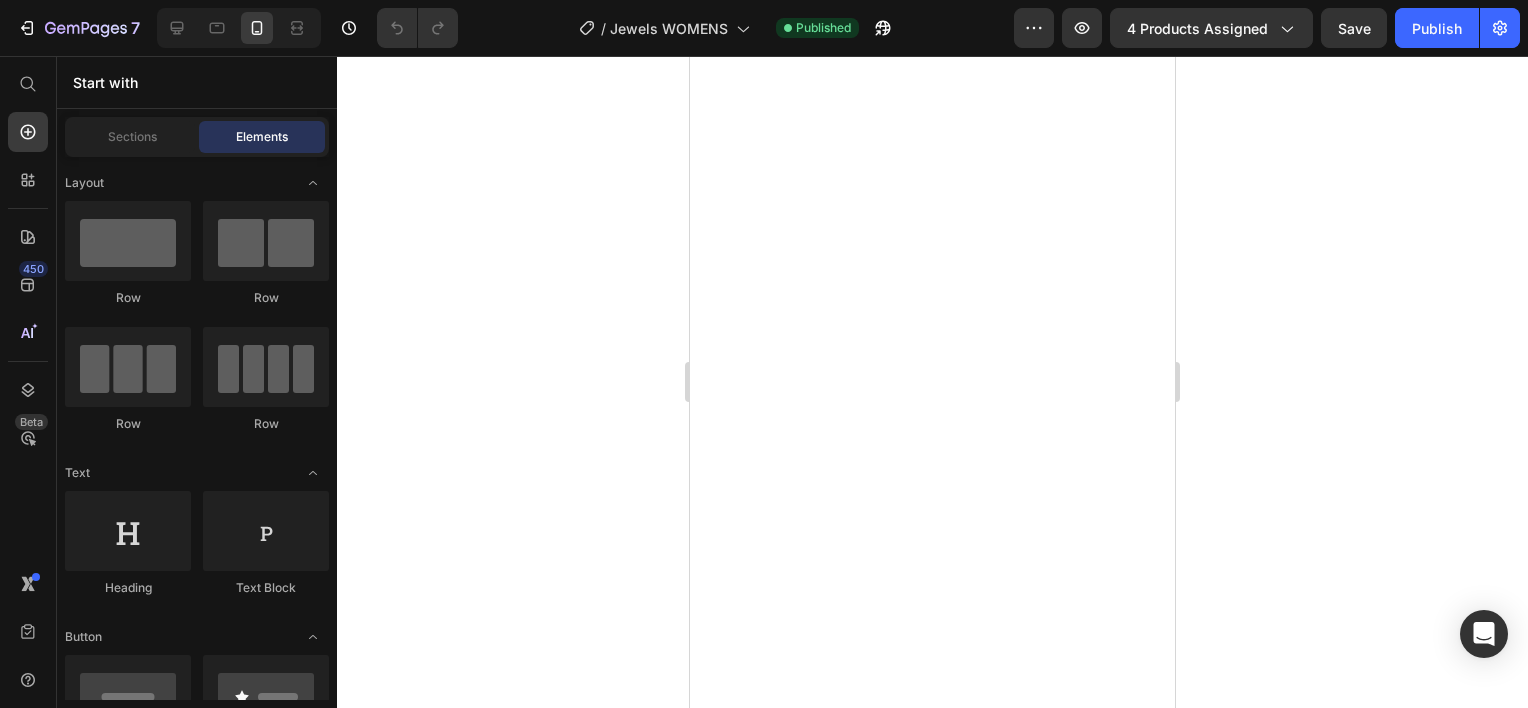 scroll, scrollTop: 0, scrollLeft: 0, axis: both 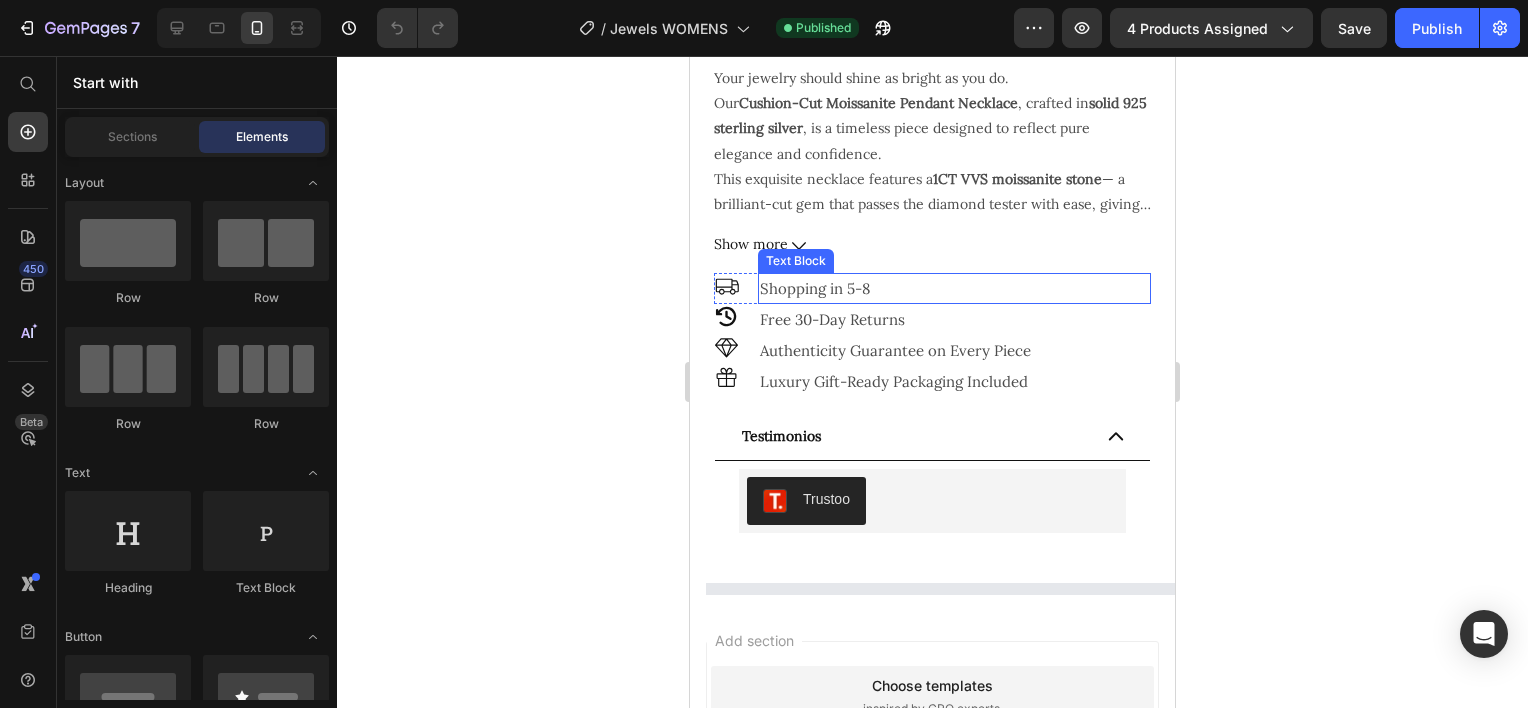 click on "Aurum Light™ Product Title Representing self-worth, strength, and timeless elegance. Text Block Row Row $89.90 Product Price $110.00 Product Price Row Color: Silver Silver Silver Product Variants & Swatches Comprar ahora Dynamic Checkout
Agg a Carrito Add to Cart Row Your jewelry should shine as bright as you do.  Our  Cushion-Cut Moissanite Pendant Necklace , crafted in  solid 925 sterling silver , is a timeless piece designed to reflect pure elegance and confidence.
This exquisite necklace features a  1CT VVS moissanite stone  — a brilliant-cut gem that passes the diamond tester with ease, giving you the look and feel of natural diamonds at a fraction of the price.
Polished to perfection and accented with a minimalist chain, it's the perfect gift for yourself or someone special. Whether worn solo or layered, it’s easy to create your own unique look.
Luxury made personal — your style, your moment.
Show more Product Description Row
Icon Shopping in 5-8 Row Icon" at bounding box center [932, 173] 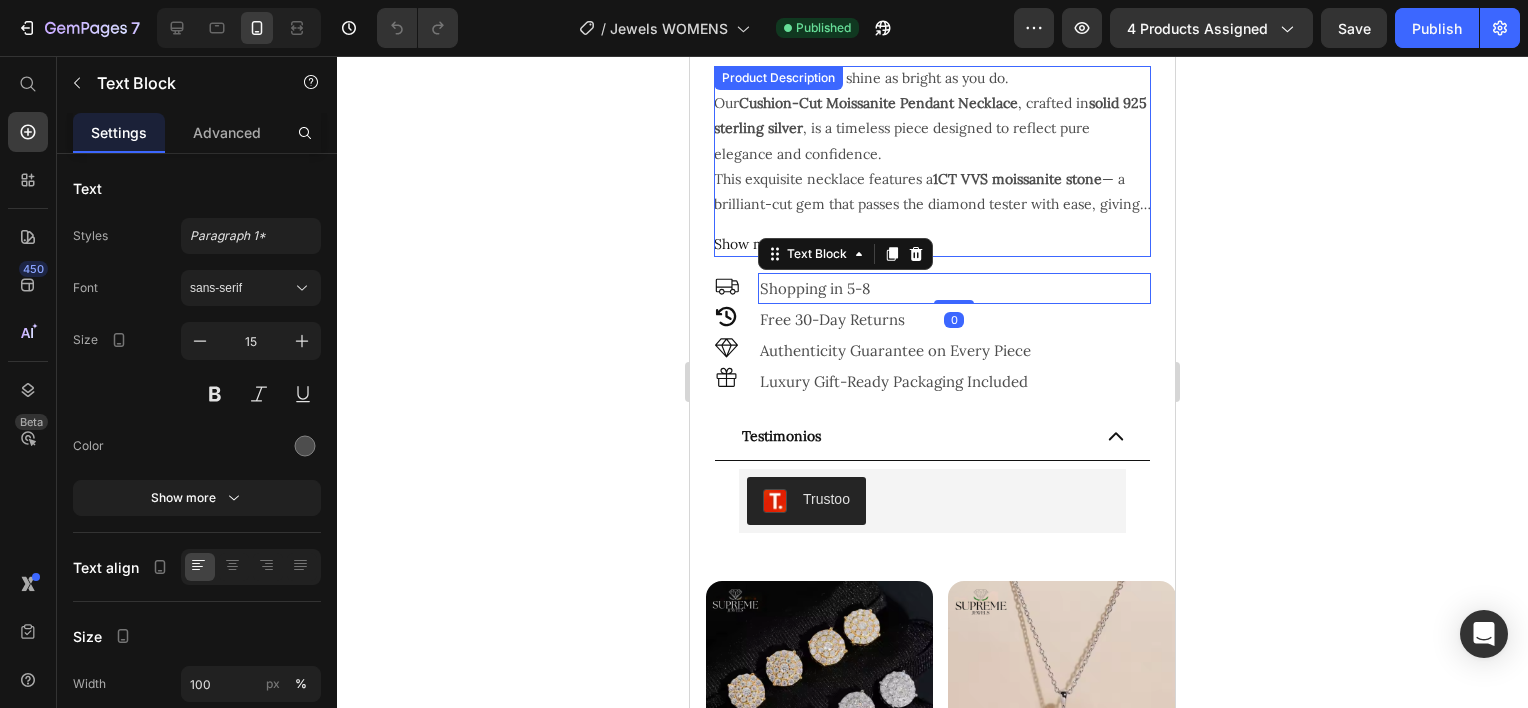 click on "Show more" at bounding box center (932, 244) 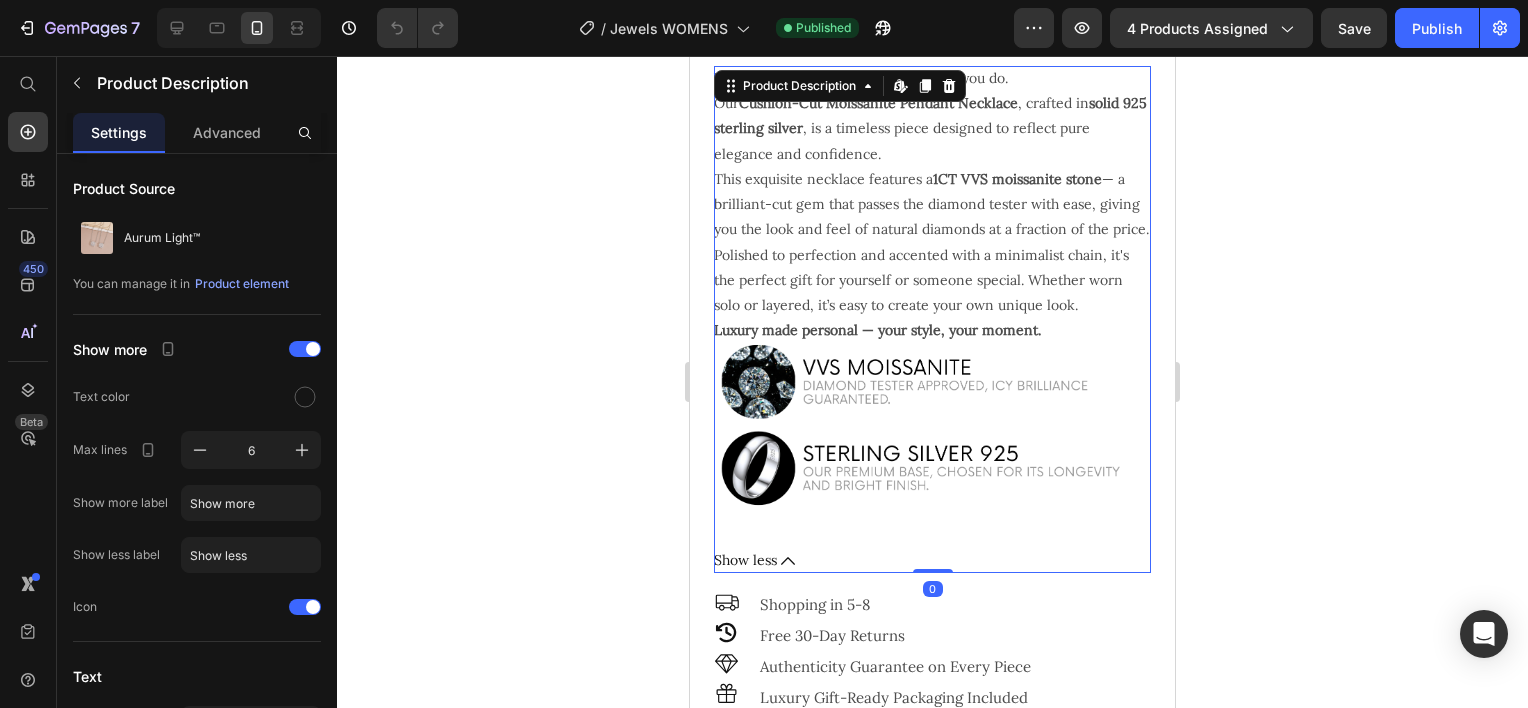 click on "Show less" at bounding box center (932, 560) 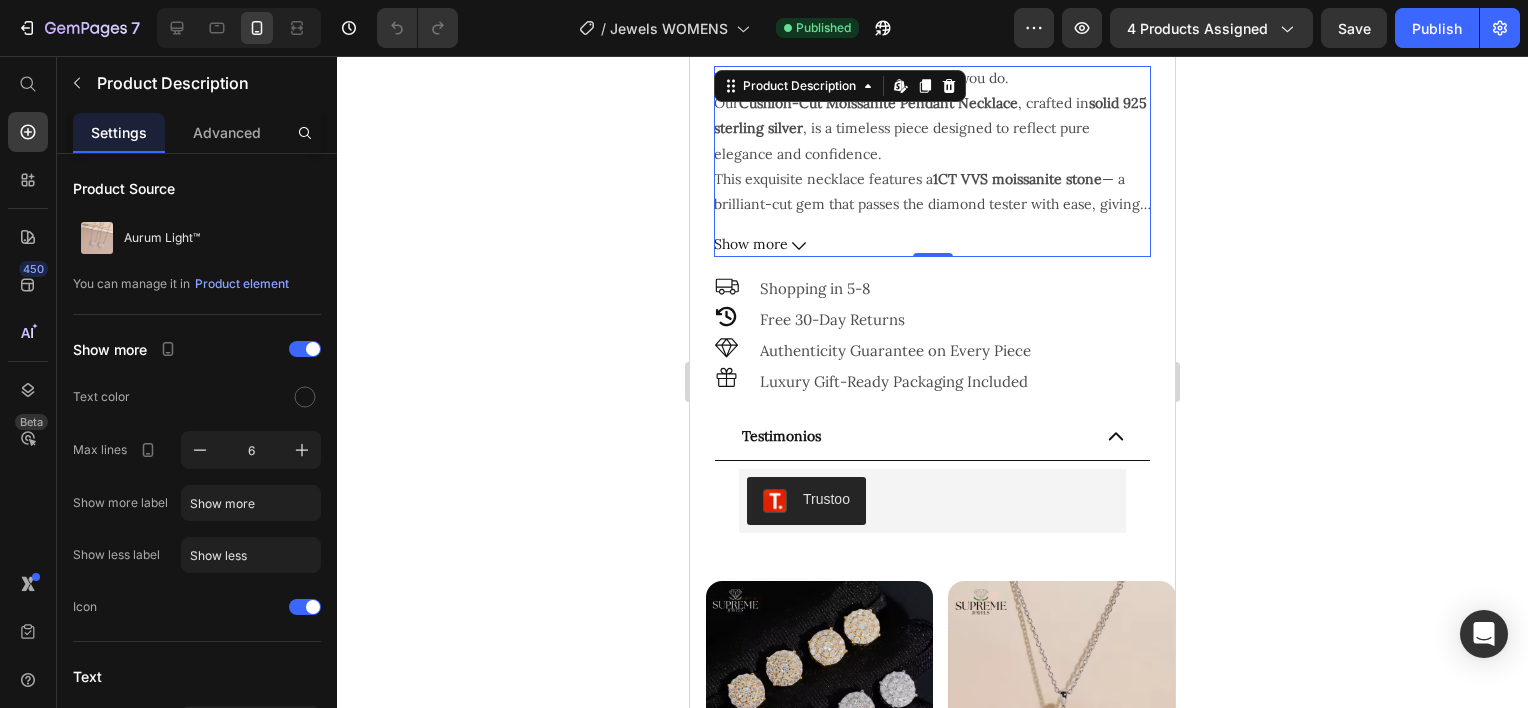click 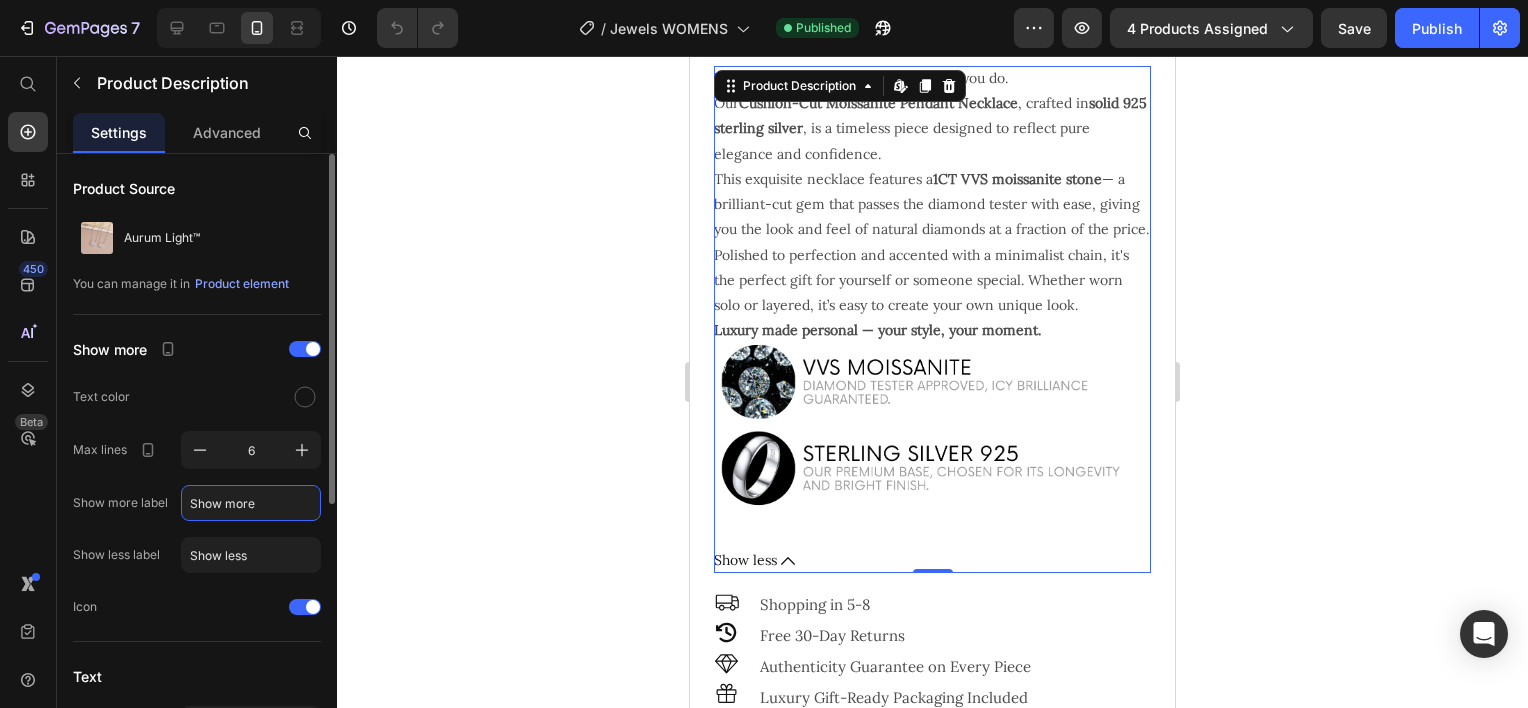 click on "Show more" 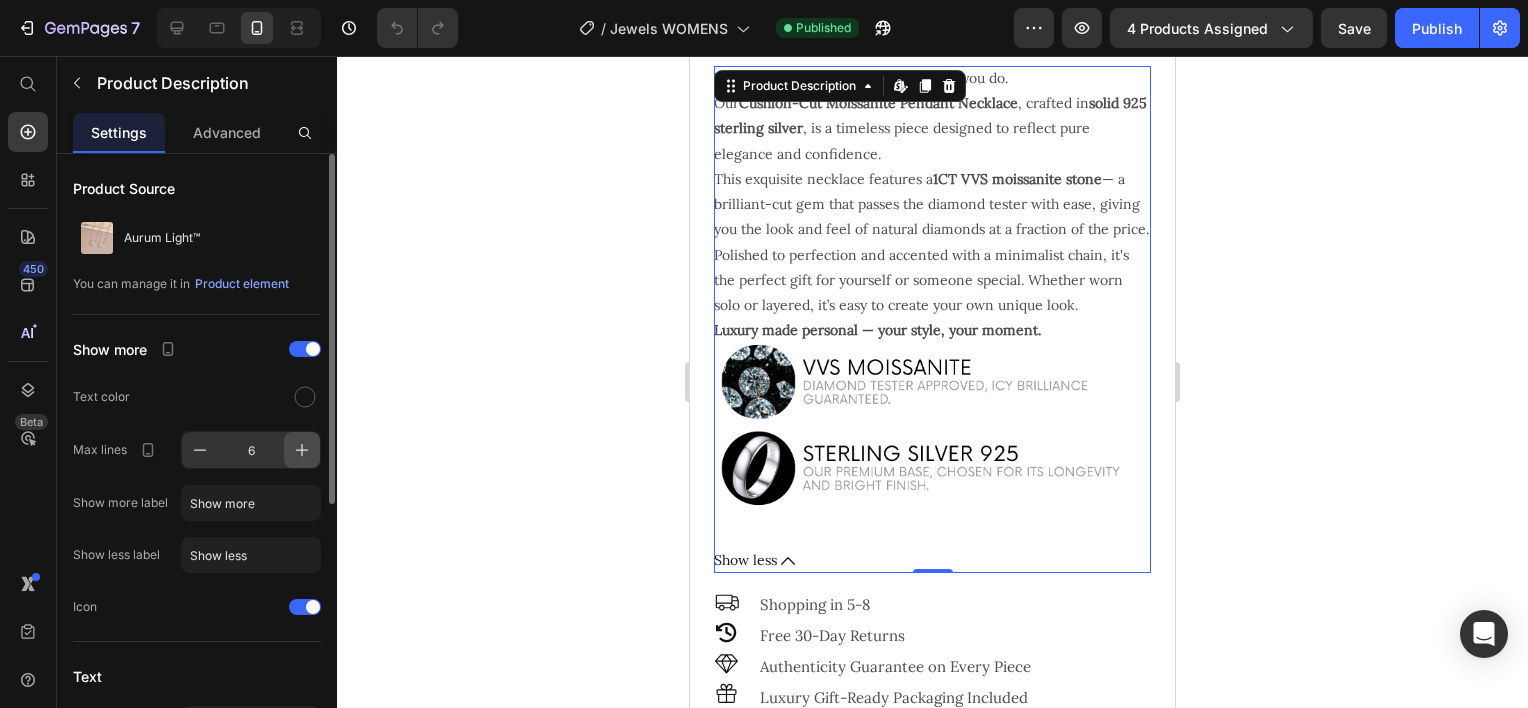 click 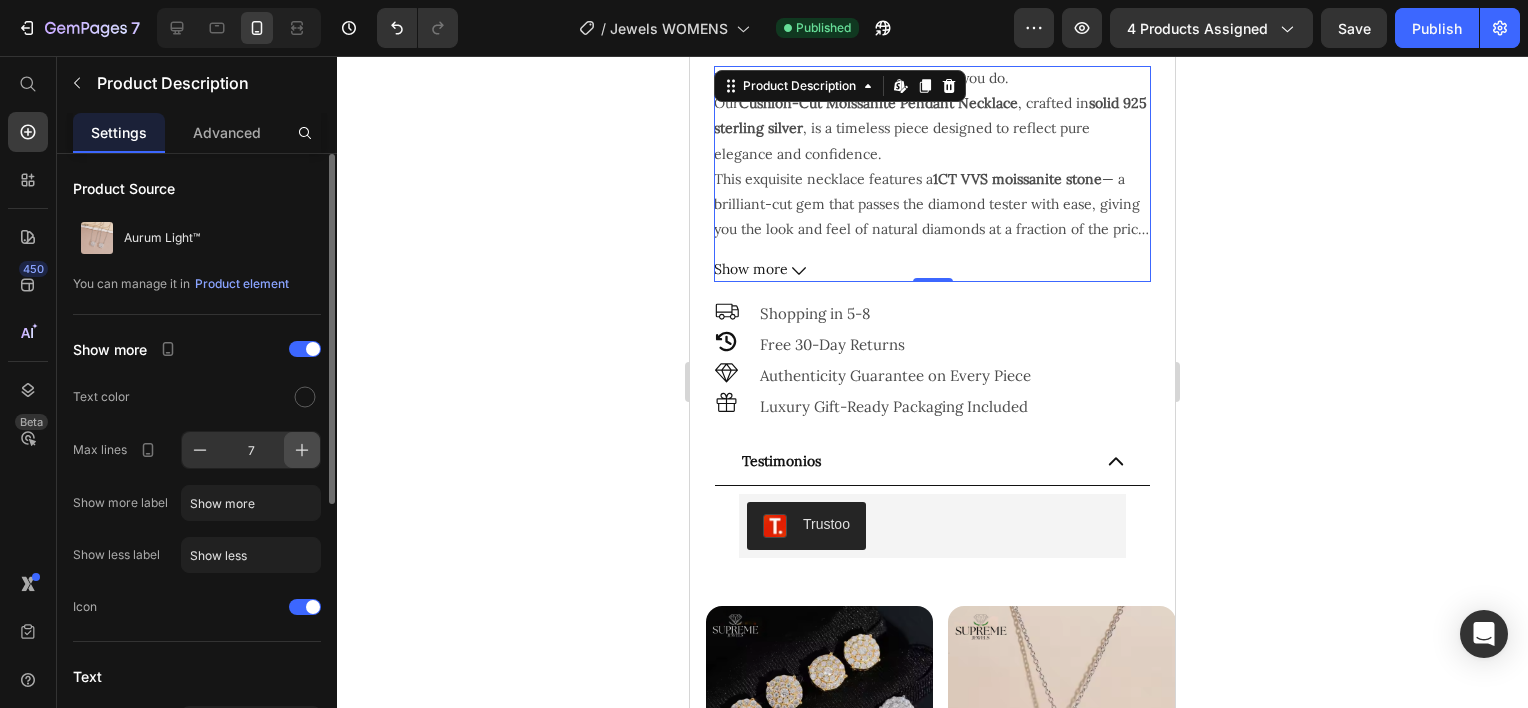 click 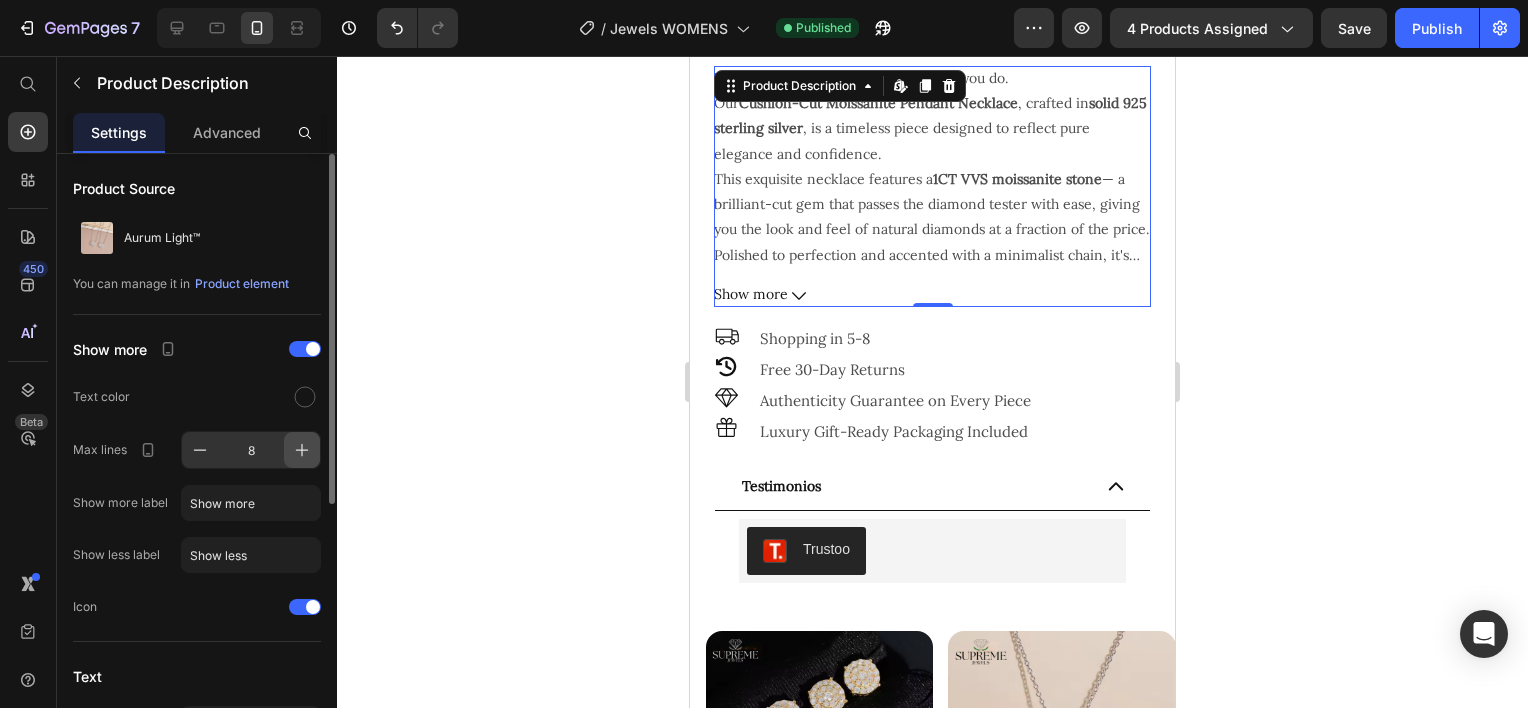 click 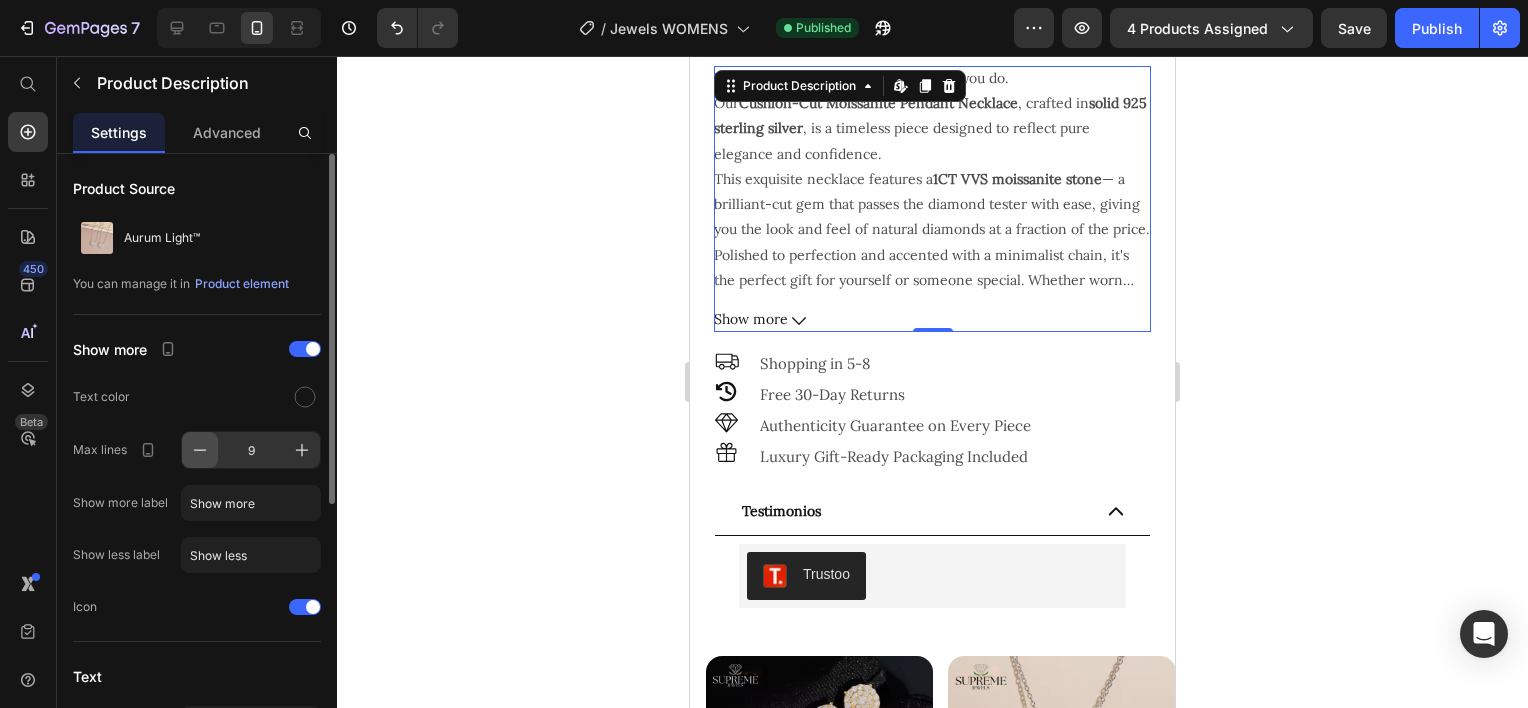 click 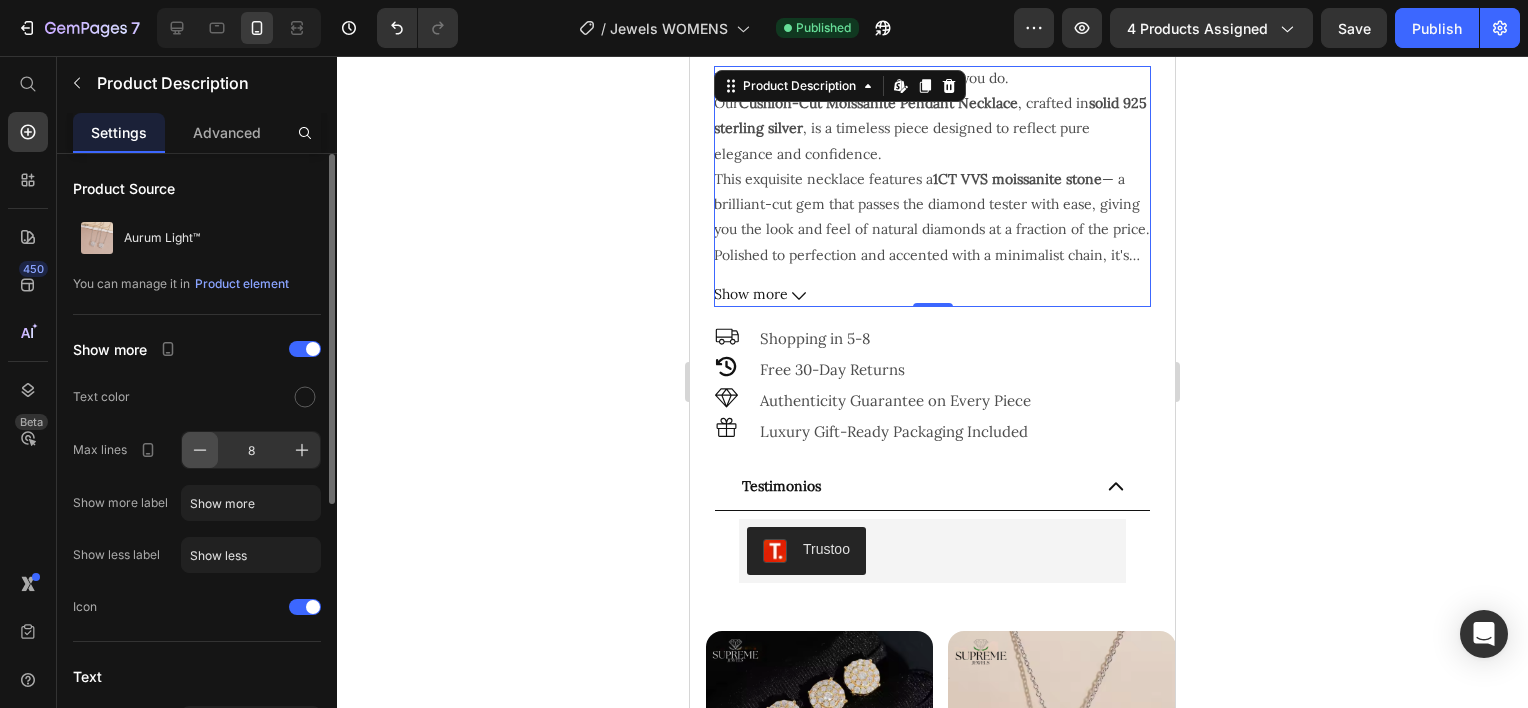 click 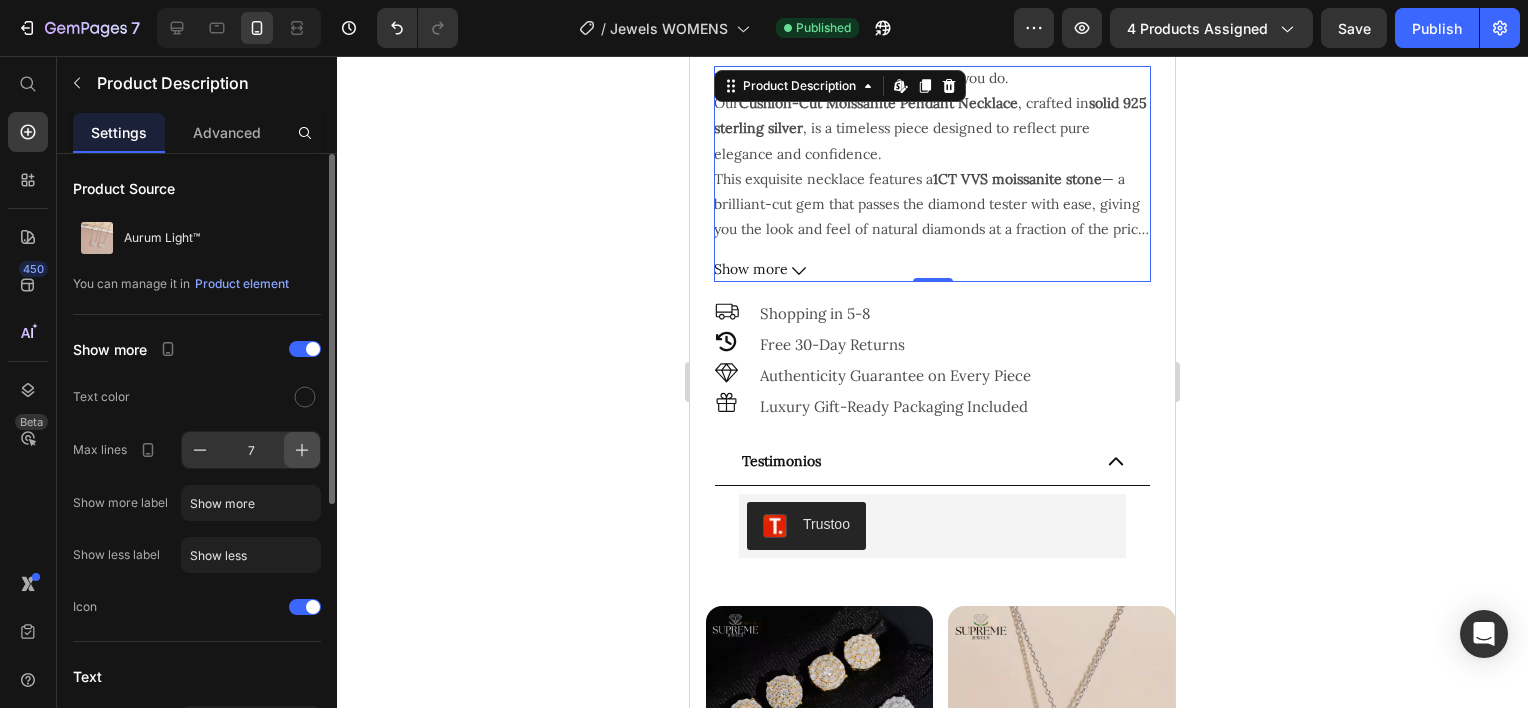 click at bounding box center [302, 450] 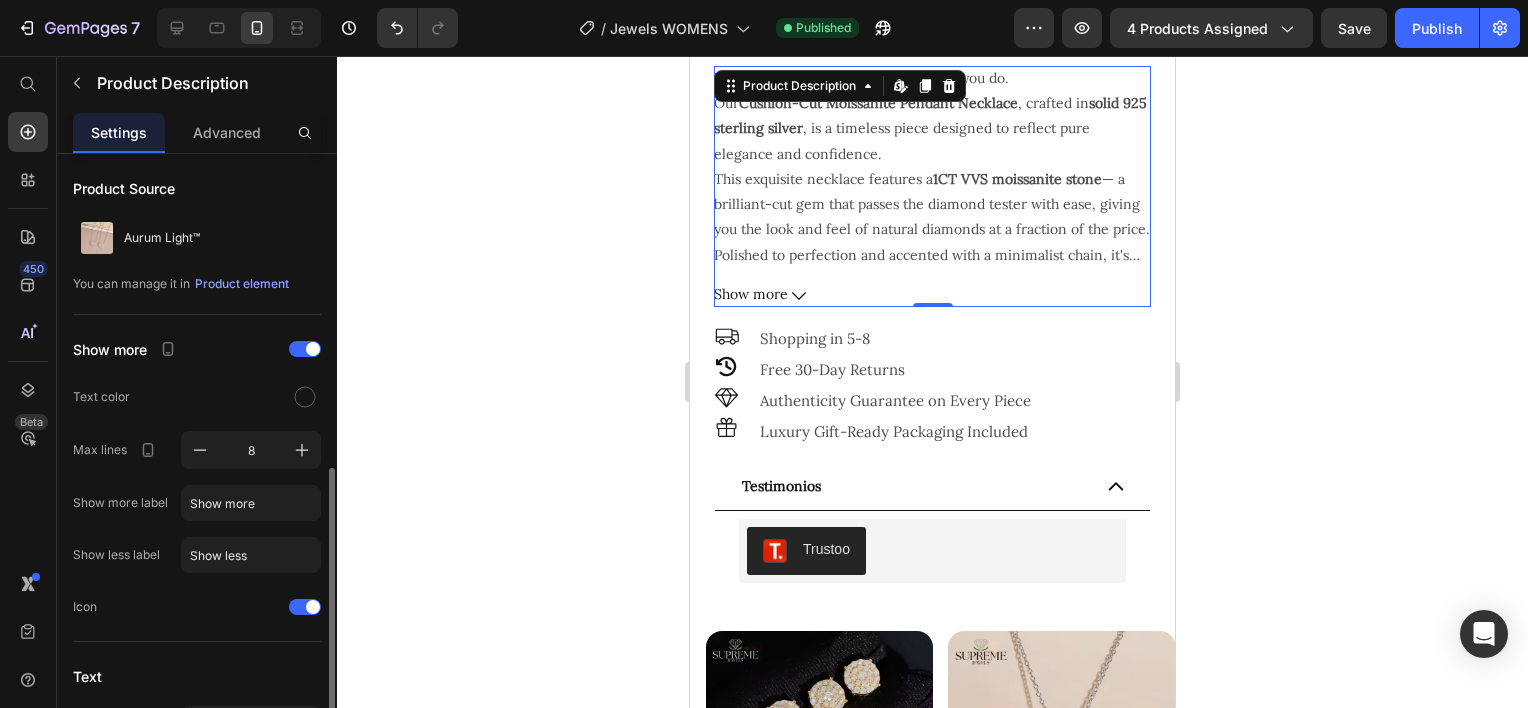 scroll, scrollTop: 300, scrollLeft: 0, axis: vertical 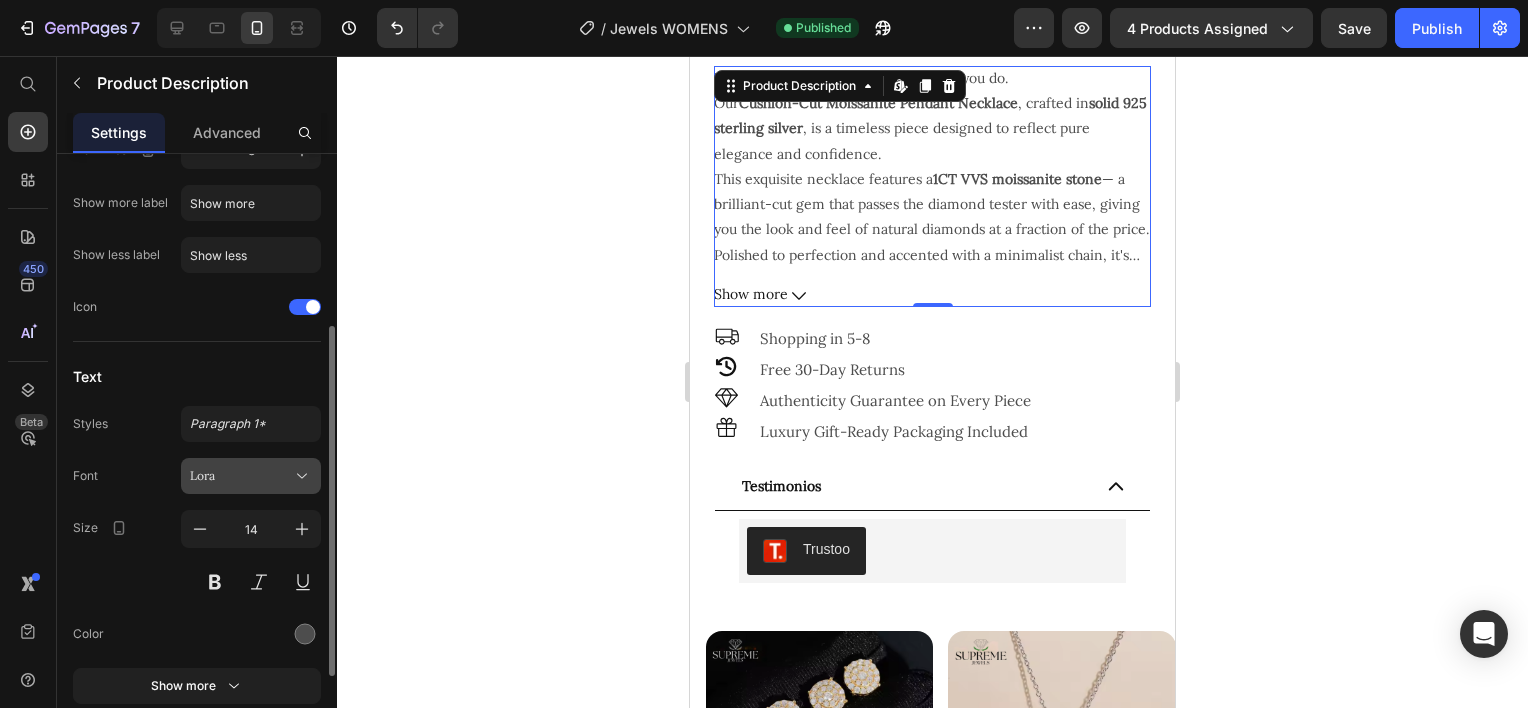 click on "Lora" at bounding box center (241, 476) 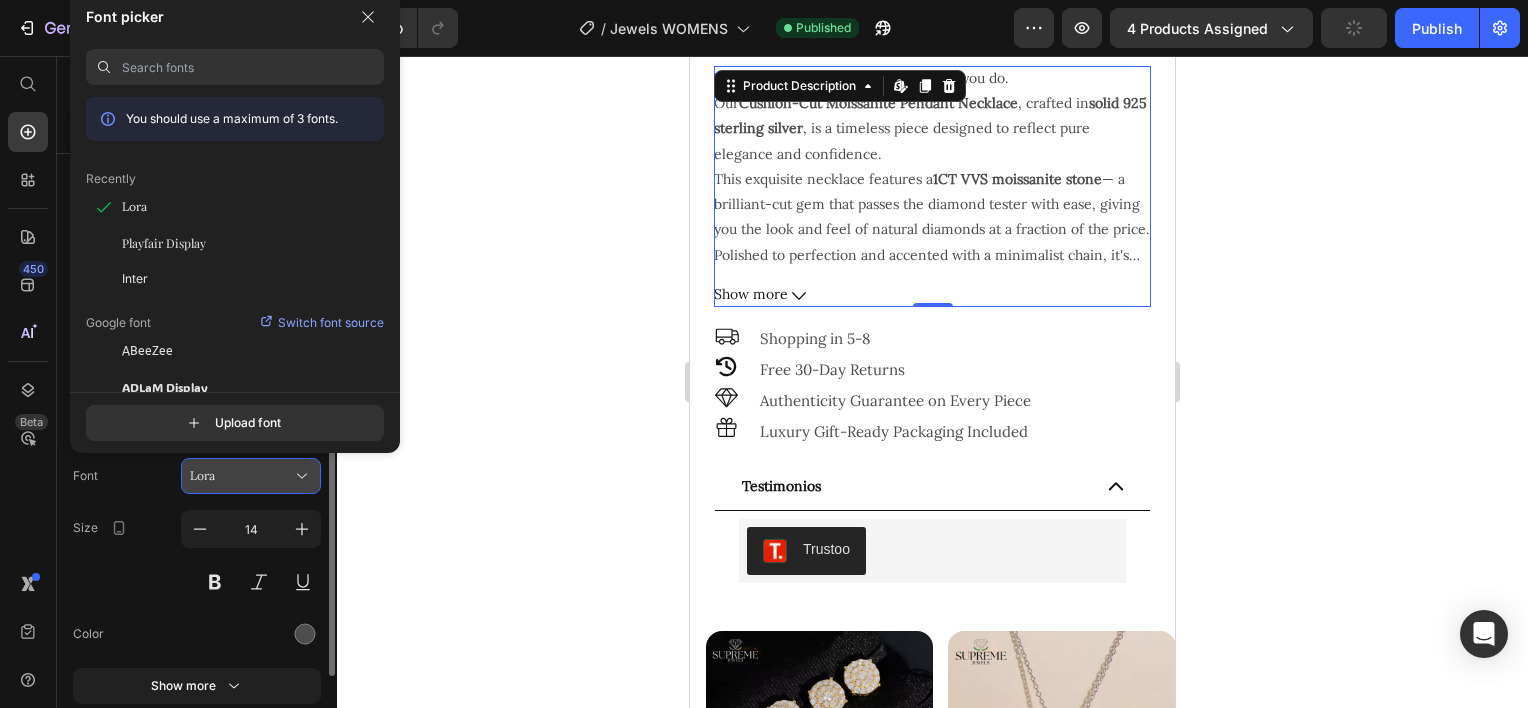 click on "Lora" at bounding box center (241, 476) 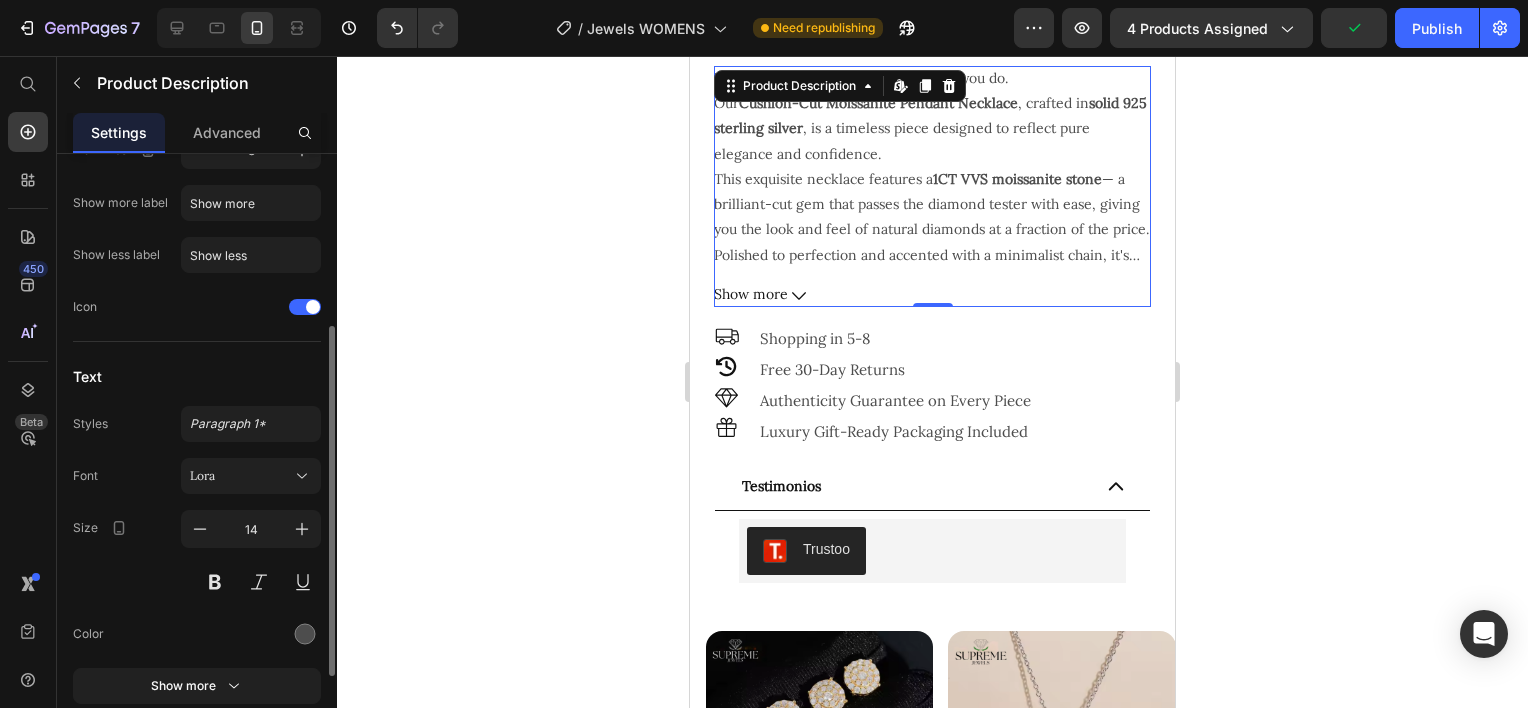 scroll, scrollTop: 454, scrollLeft: 0, axis: vertical 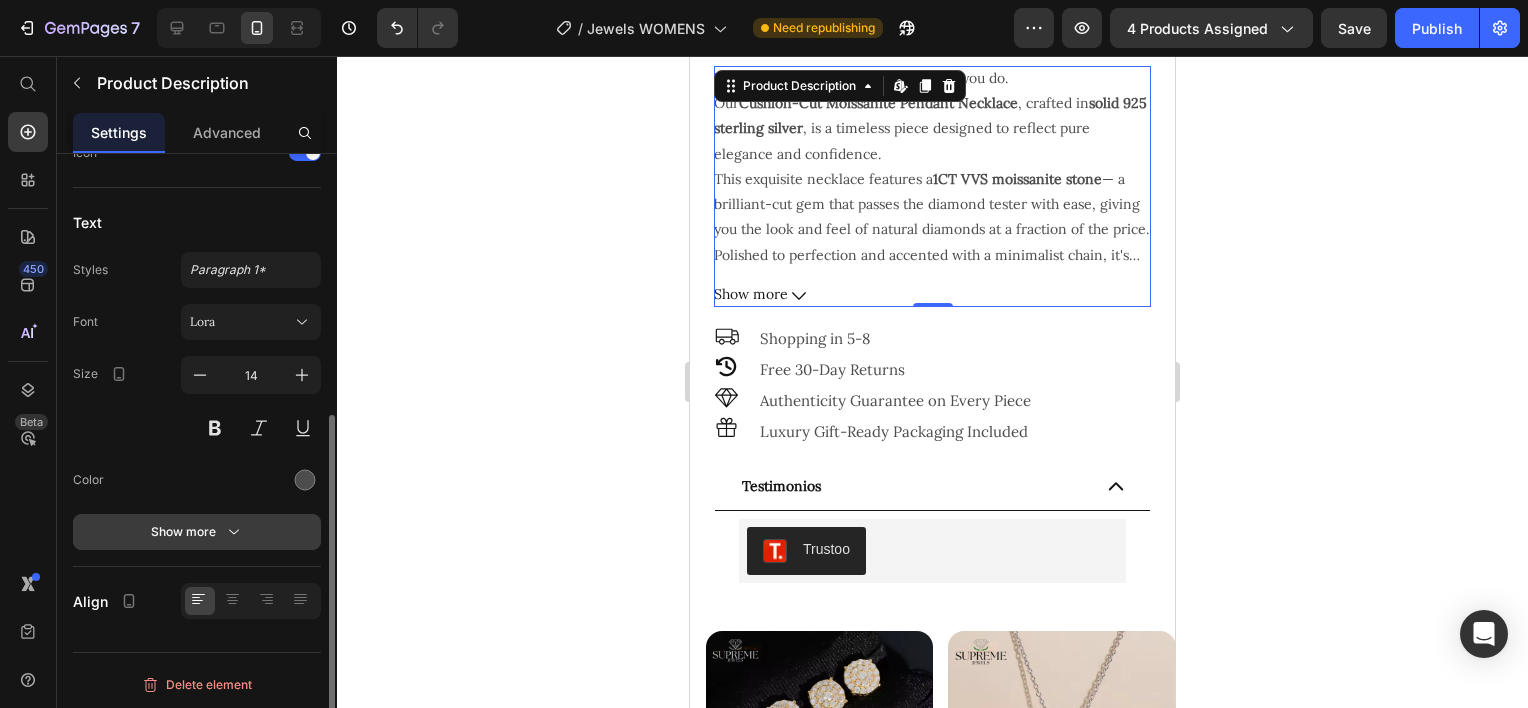 click on "Show more" at bounding box center [197, 532] 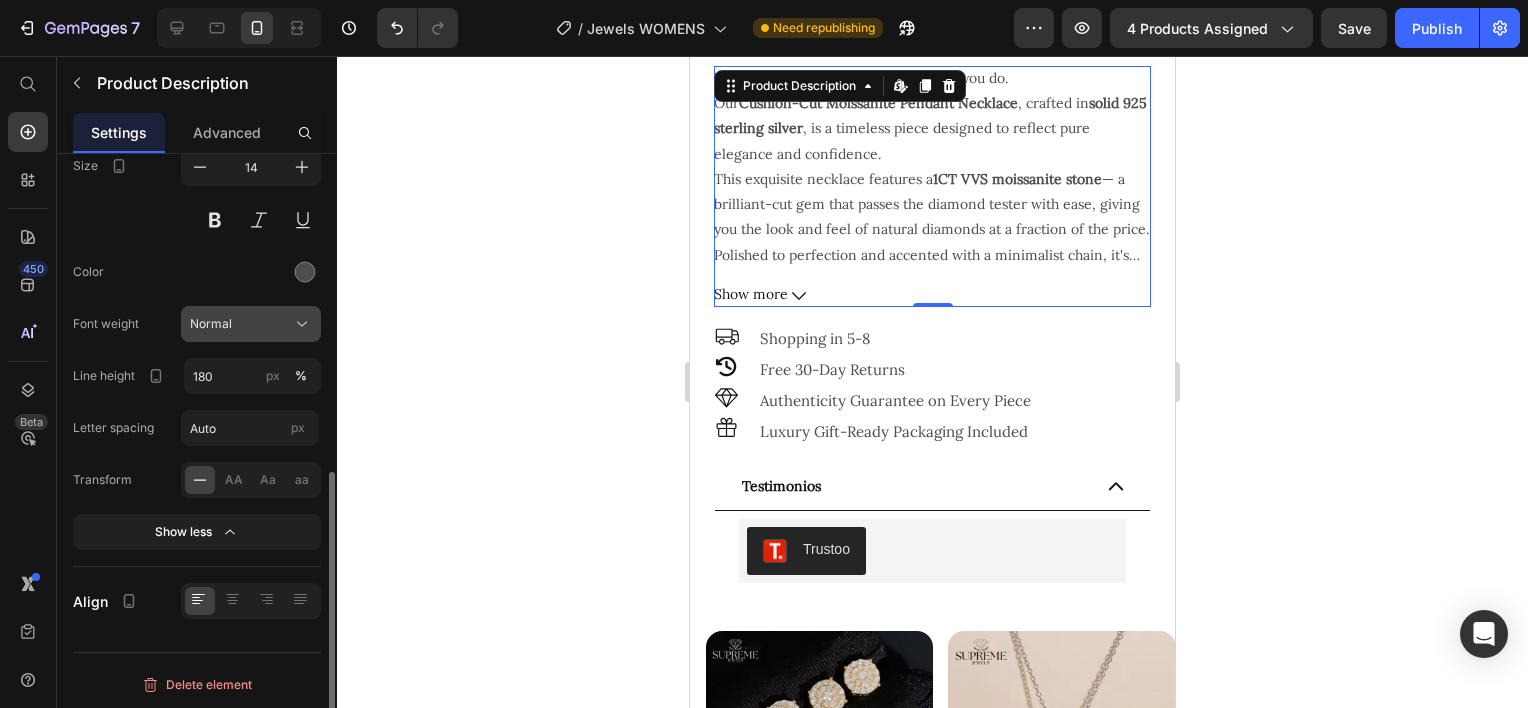 scroll, scrollTop: 562, scrollLeft: 0, axis: vertical 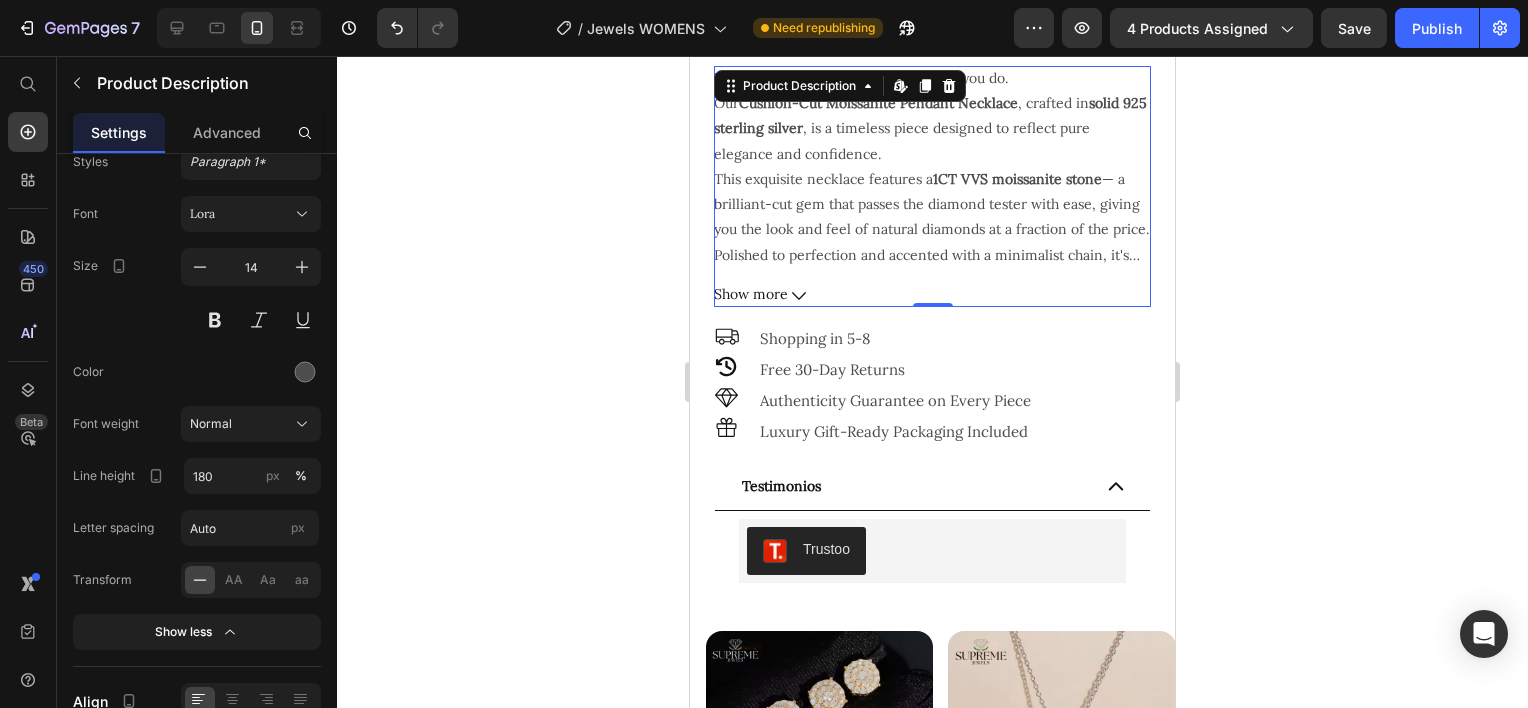 click on "Show more" at bounding box center [932, 294] 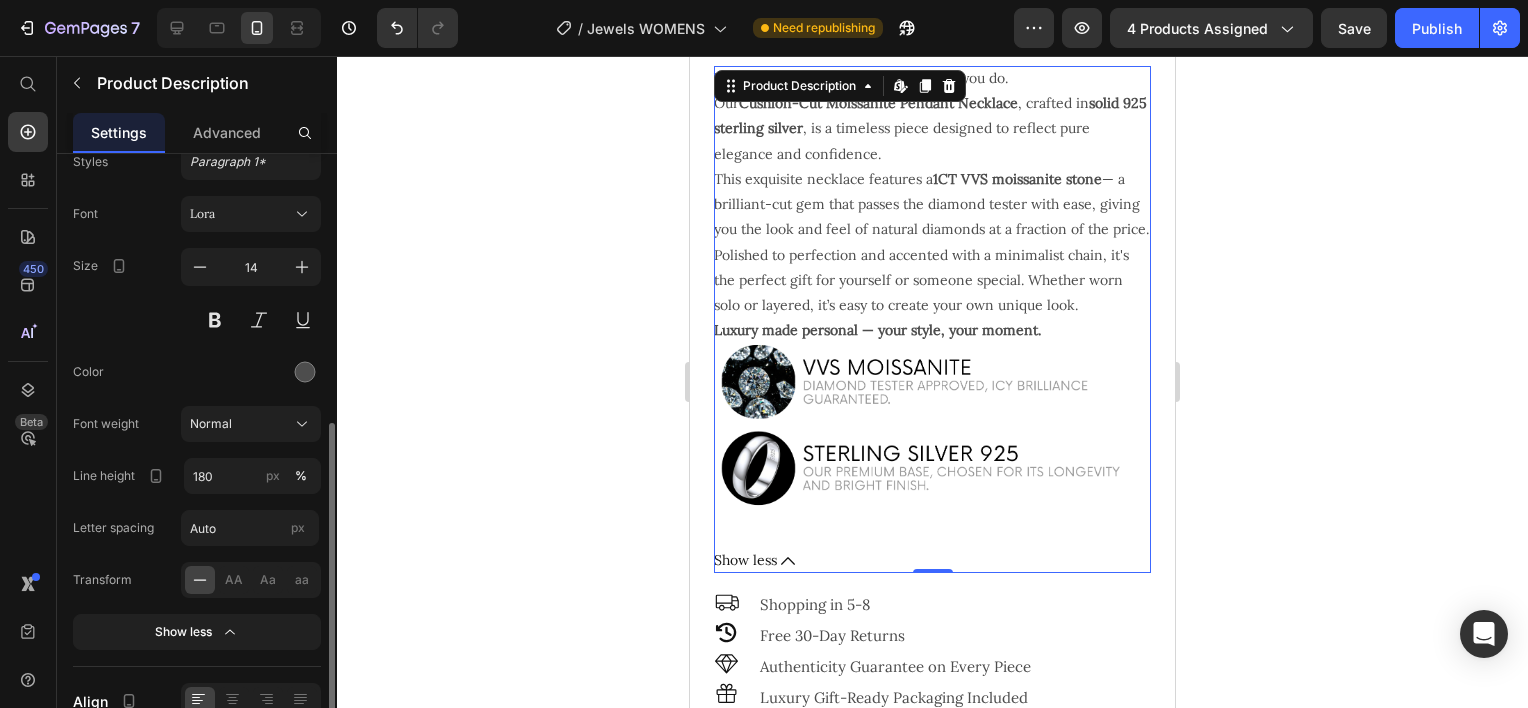 scroll, scrollTop: 662, scrollLeft: 0, axis: vertical 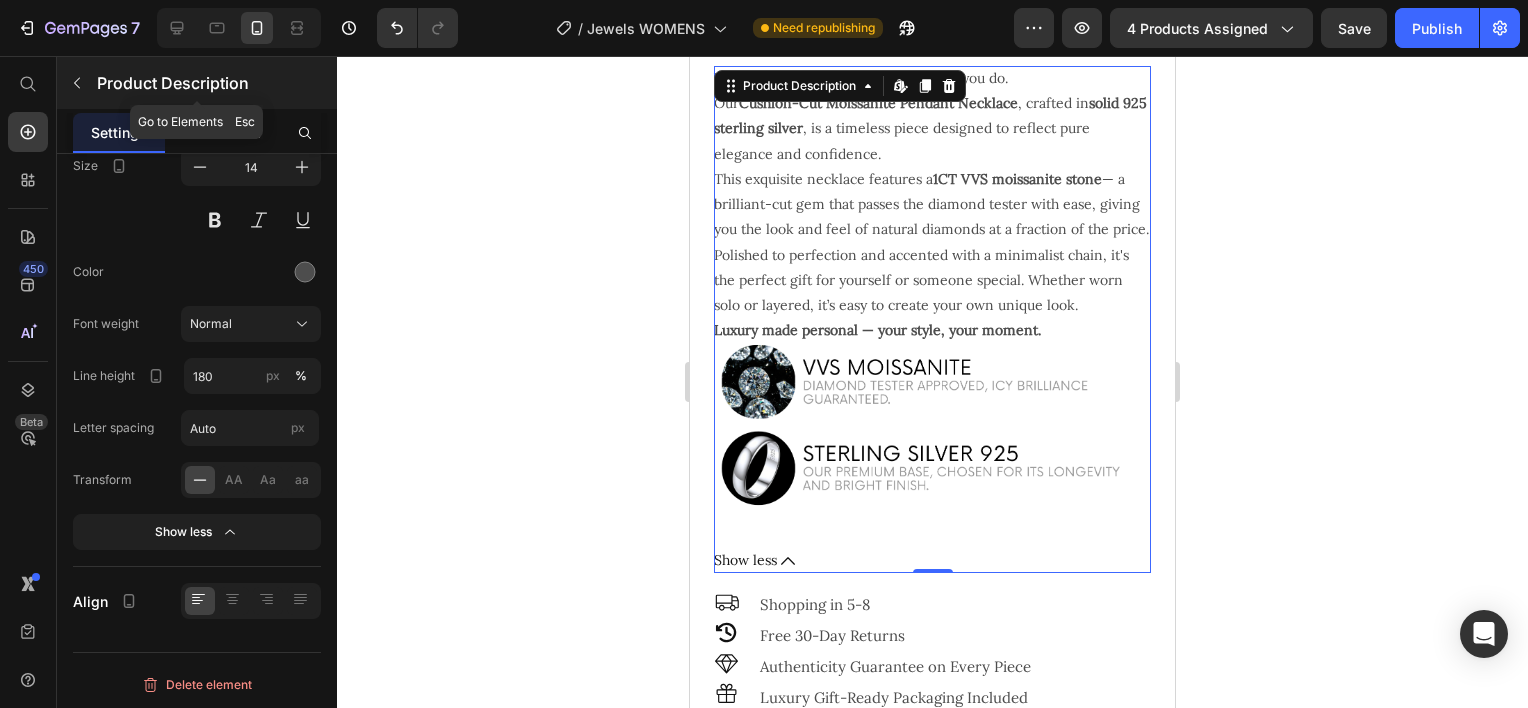 click 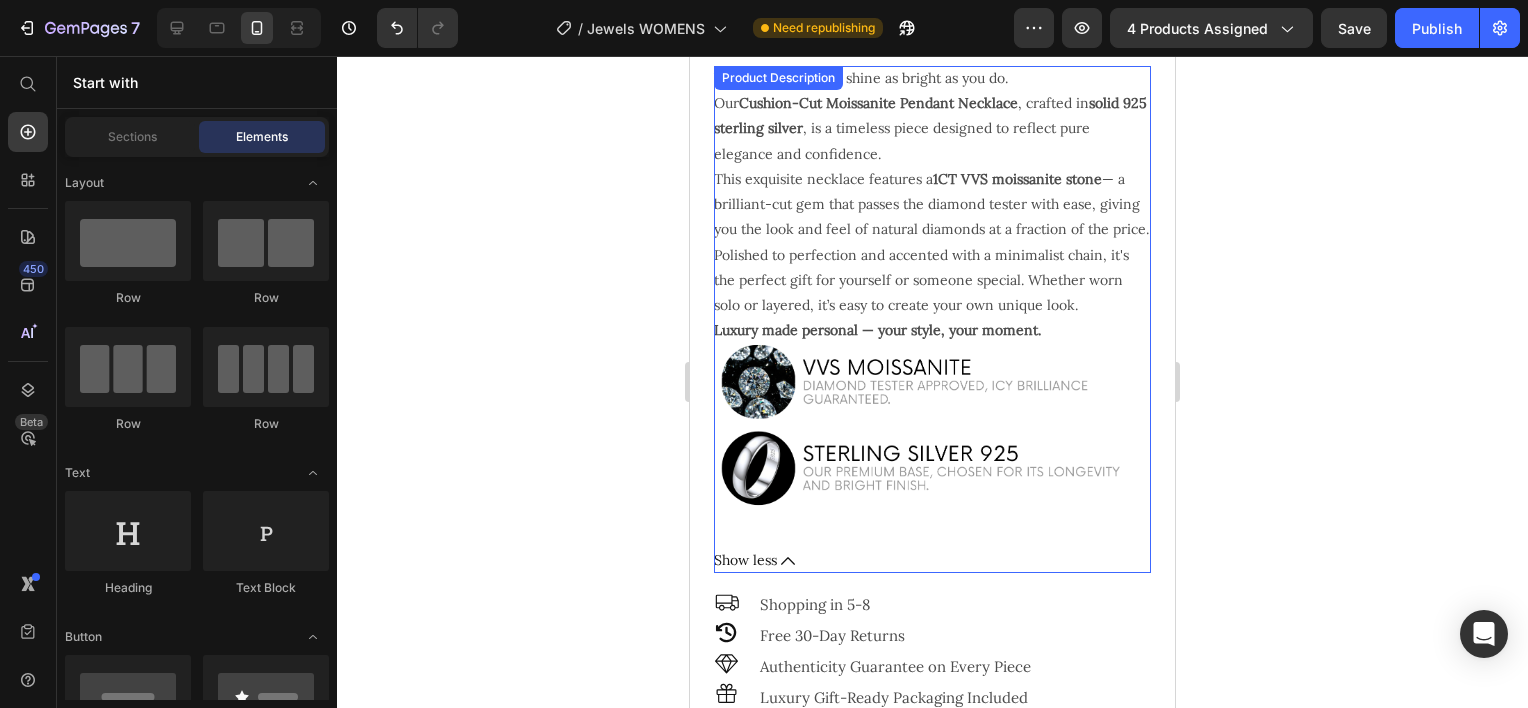 click on "Your jewelry should shine as bright as you do.  Our  Cushion-Cut Moissanite Pendant Necklace , crafted in  solid 925 sterling silver , is a timeless piece designed to reflect pure elegance and confidence.
This exquisite necklace features a  1CT VVS moissanite stone  — a brilliant-cut gem that passes the diamond tester with ease, giving you the look and feel of natural diamonds at a fraction of the price.
Polished to perfection and accented with a minimalist chain, it's the perfect gift for yourself or someone special. Whether worn solo or layered, it’s easy to create your own unique look.
Luxury made personal — your style, your moment." at bounding box center [932, 299] 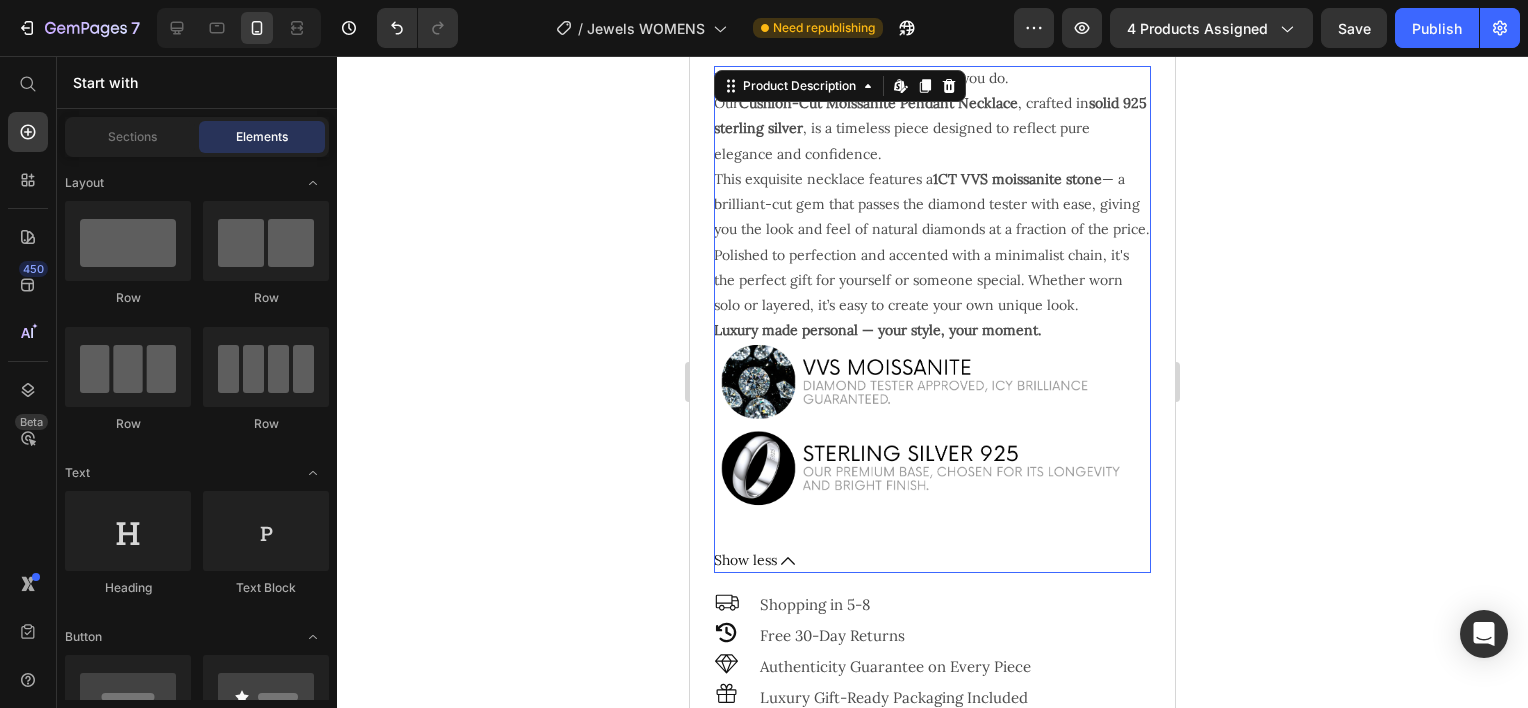 scroll, scrollTop: 454, scrollLeft: 0, axis: vertical 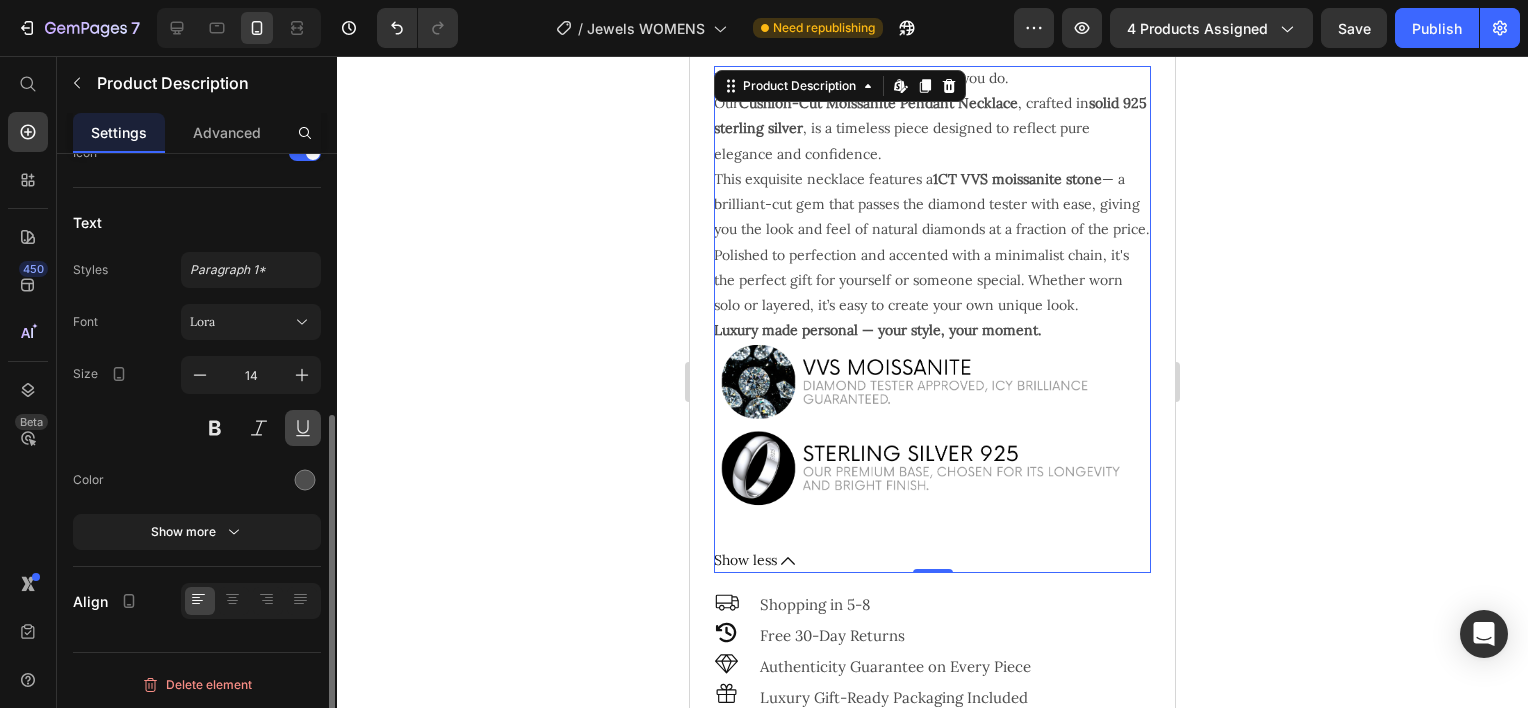 click at bounding box center [303, 428] 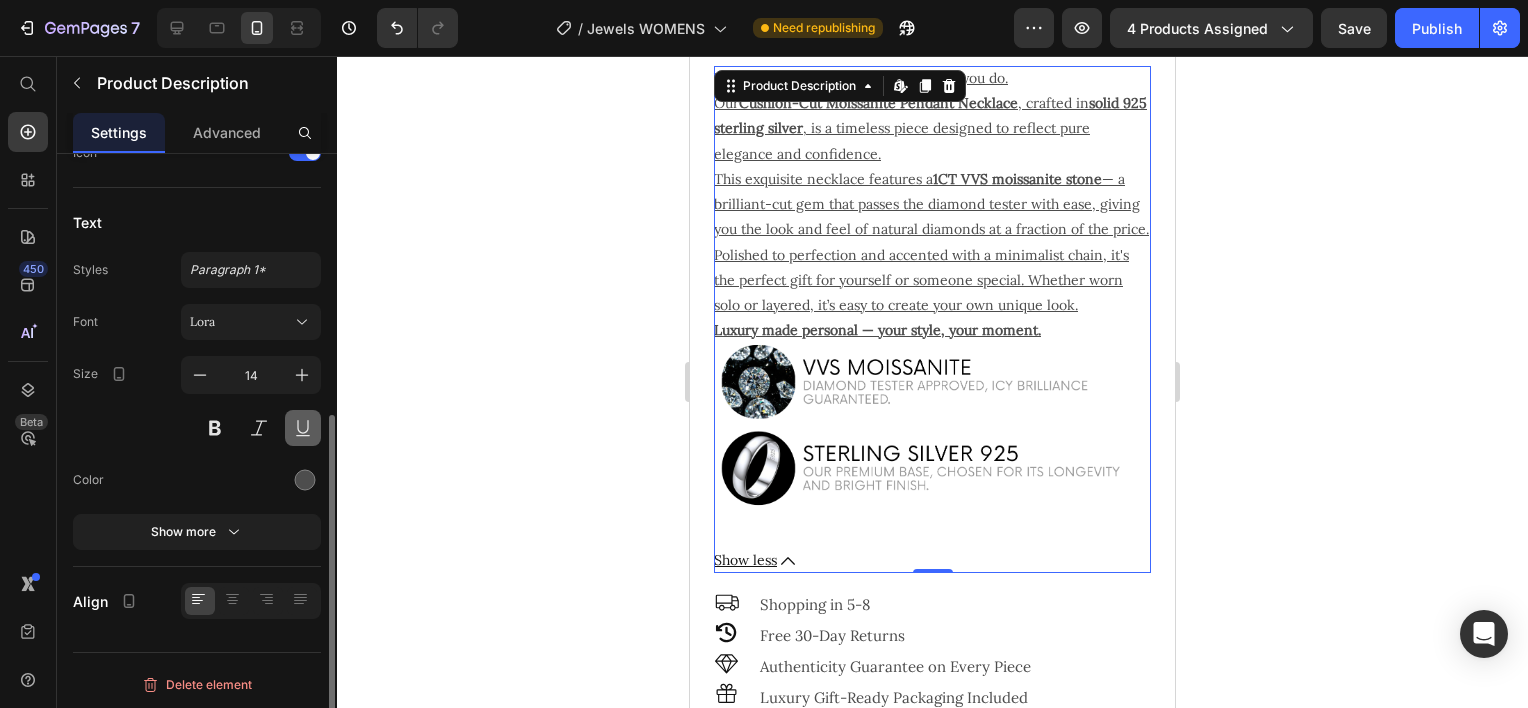 click at bounding box center (303, 428) 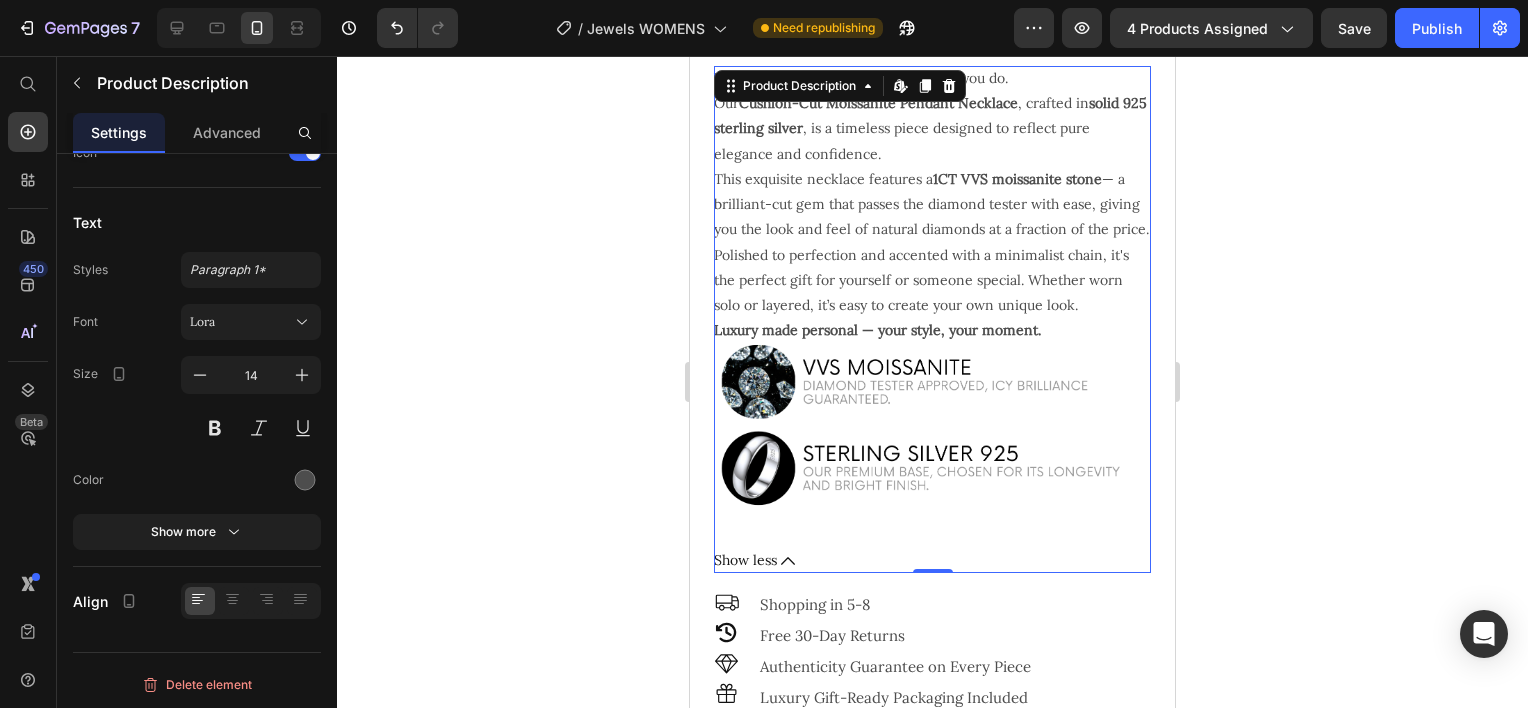 click 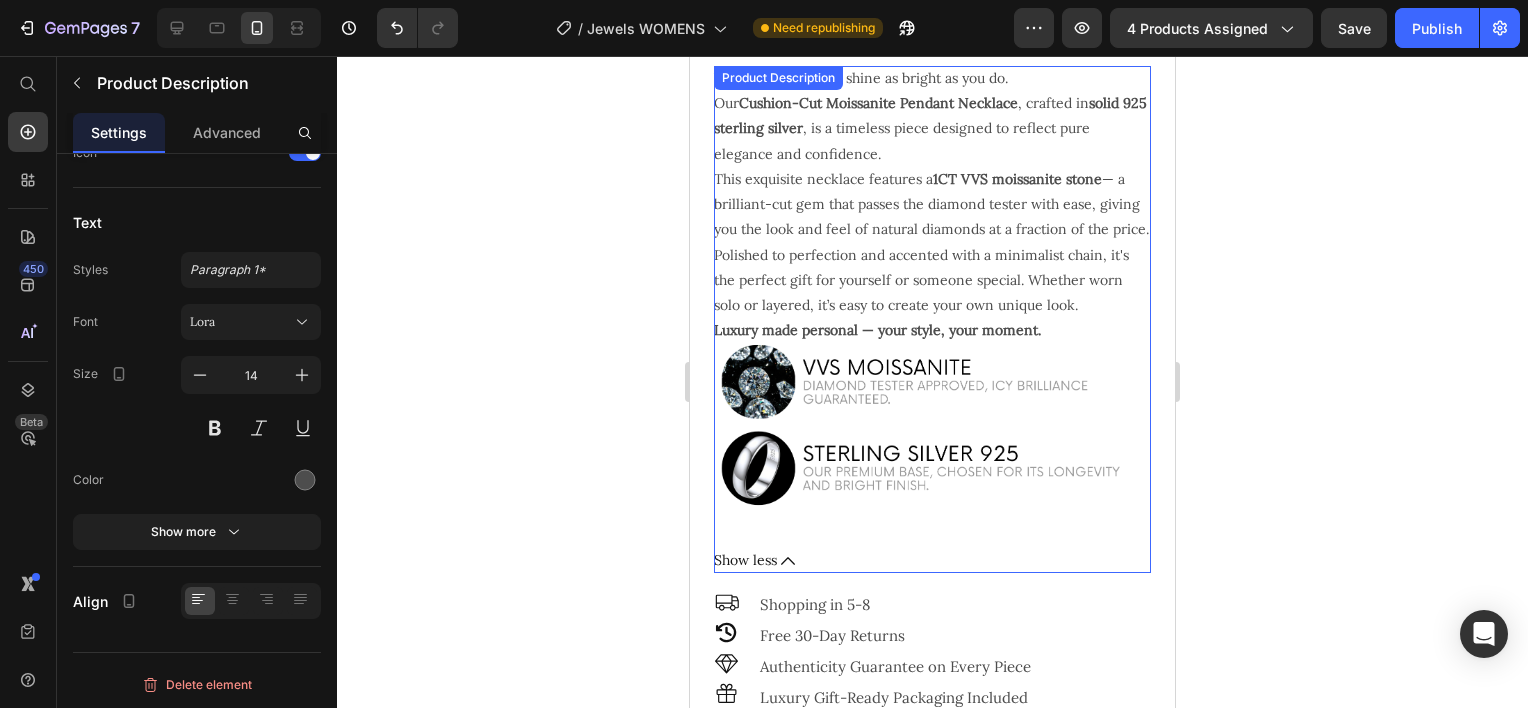 click on "Show less" at bounding box center (932, 560) 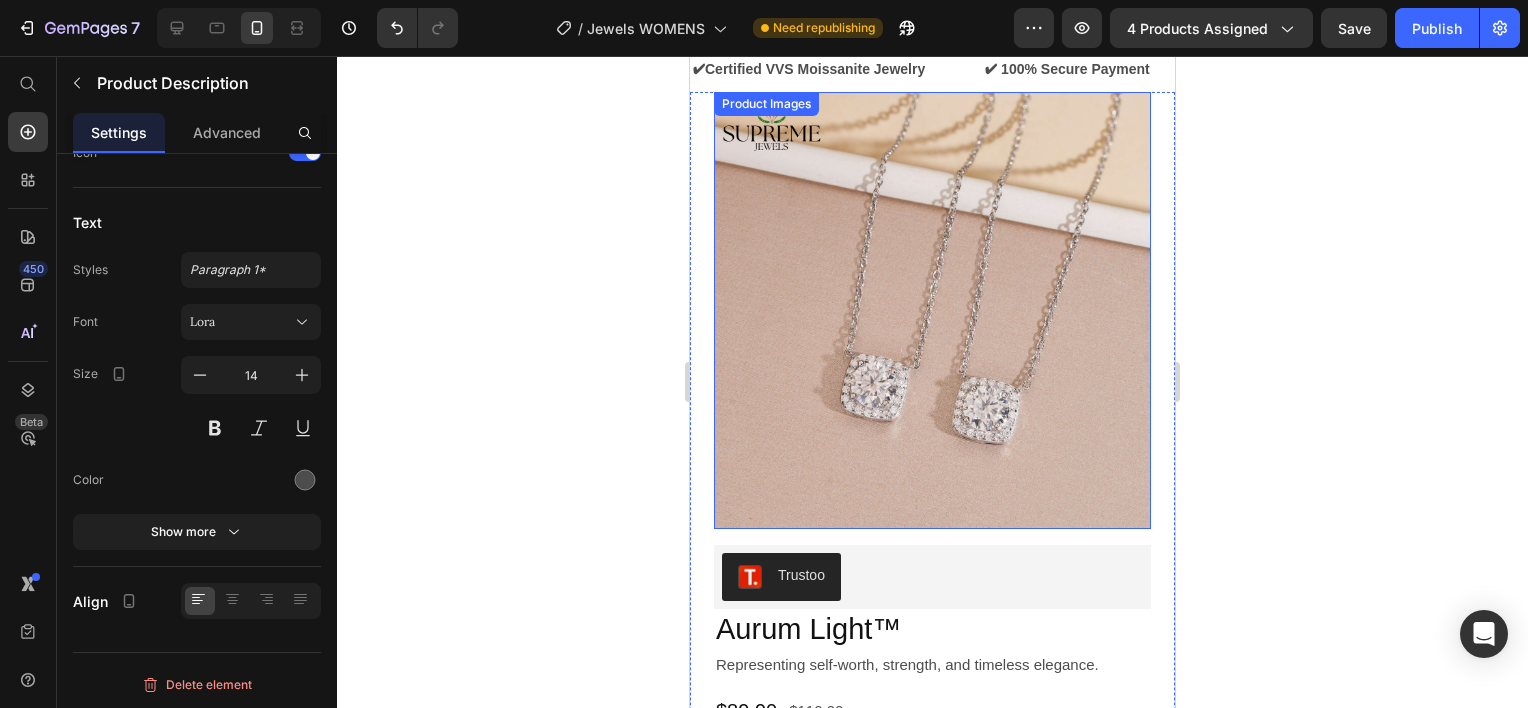 scroll, scrollTop: 0, scrollLeft: 0, axis: both 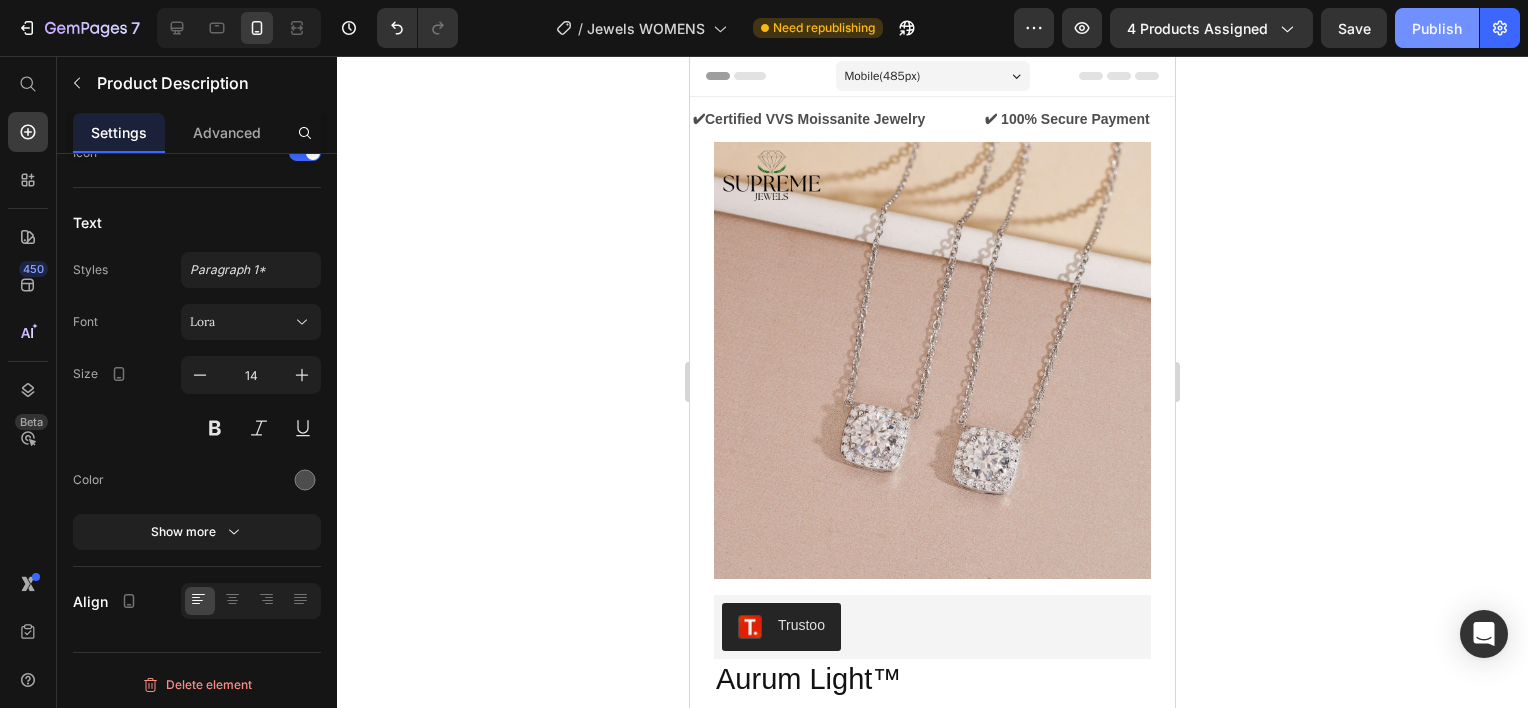 click on "Publish" at bounding box center [1437, 28] 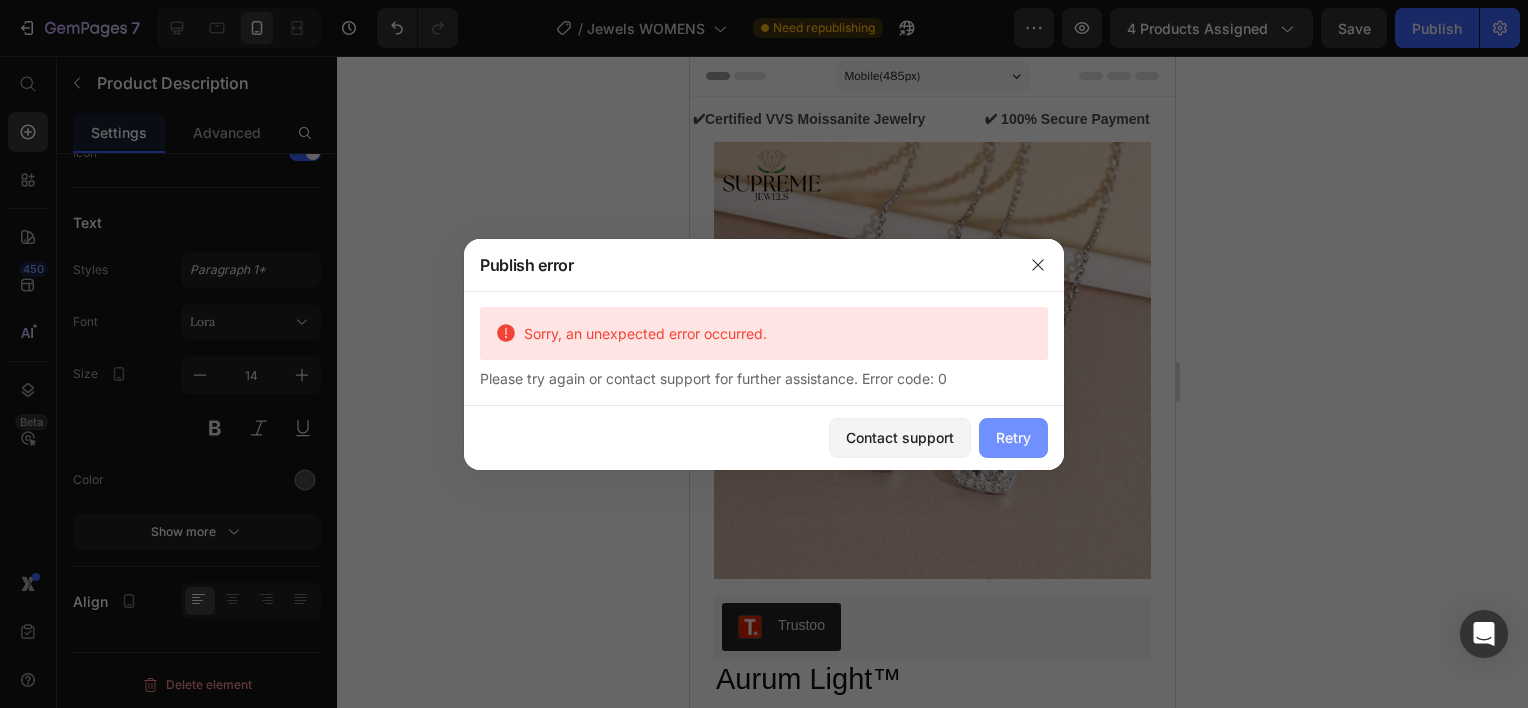 click on "Retry" at bounding box center [1013, 438] 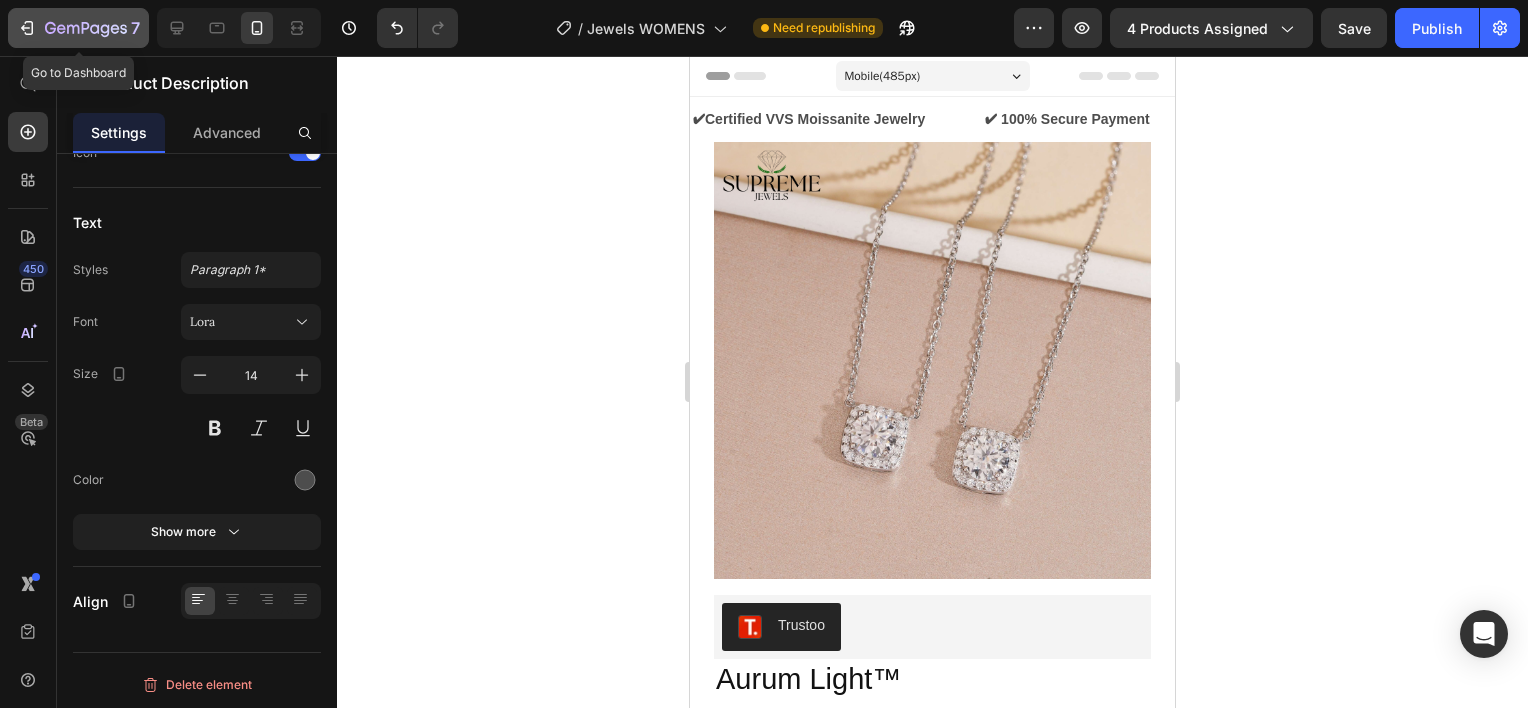 click on "7" 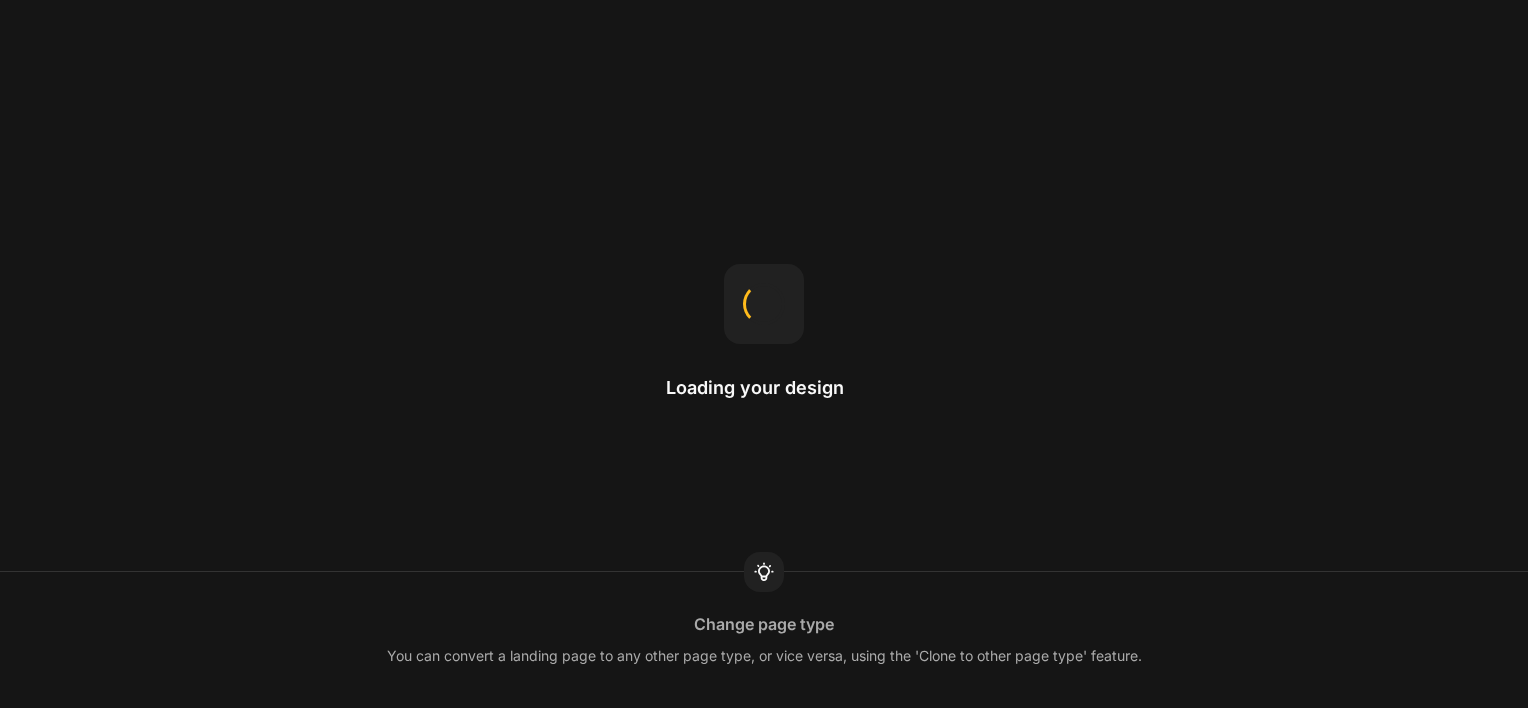 scroll, scrollTop: 0, scrollLeft: 0, axis: both 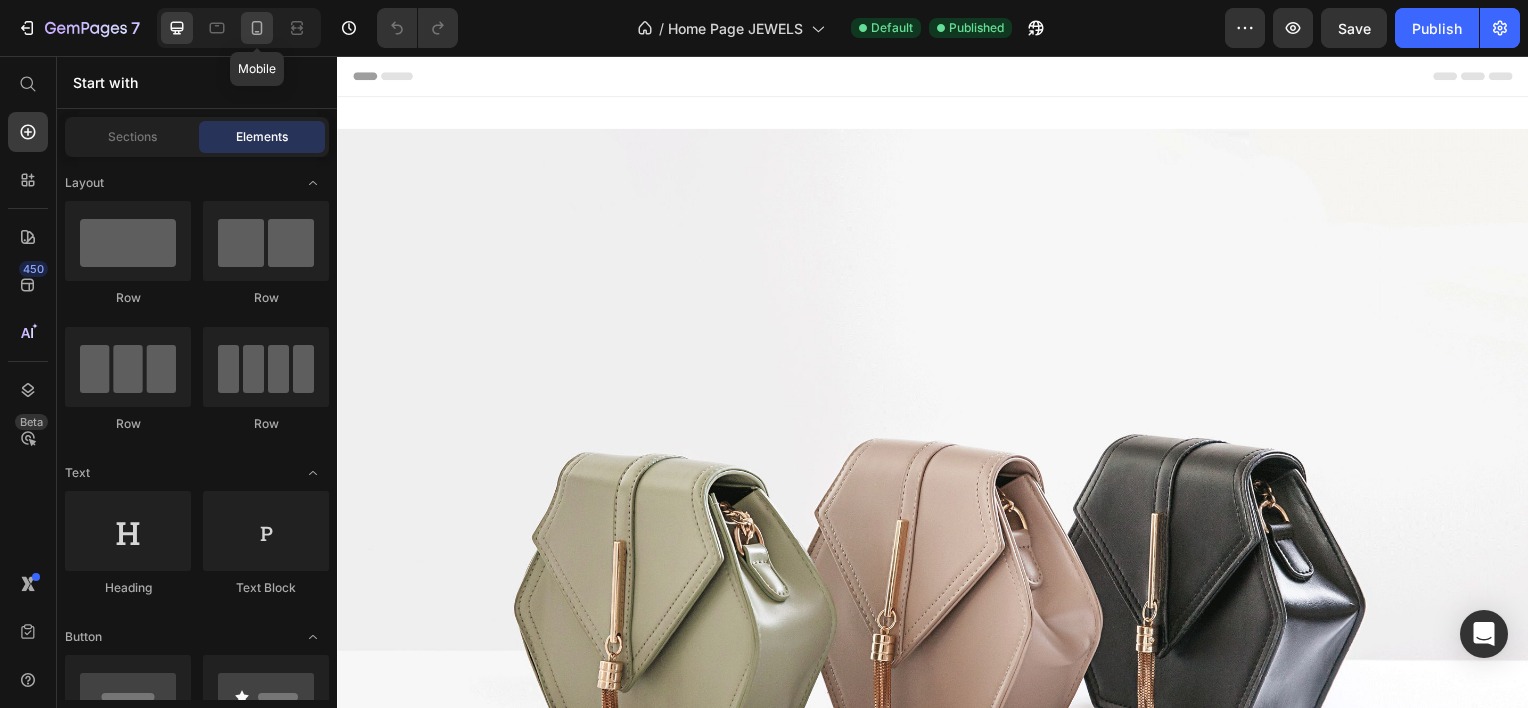 click 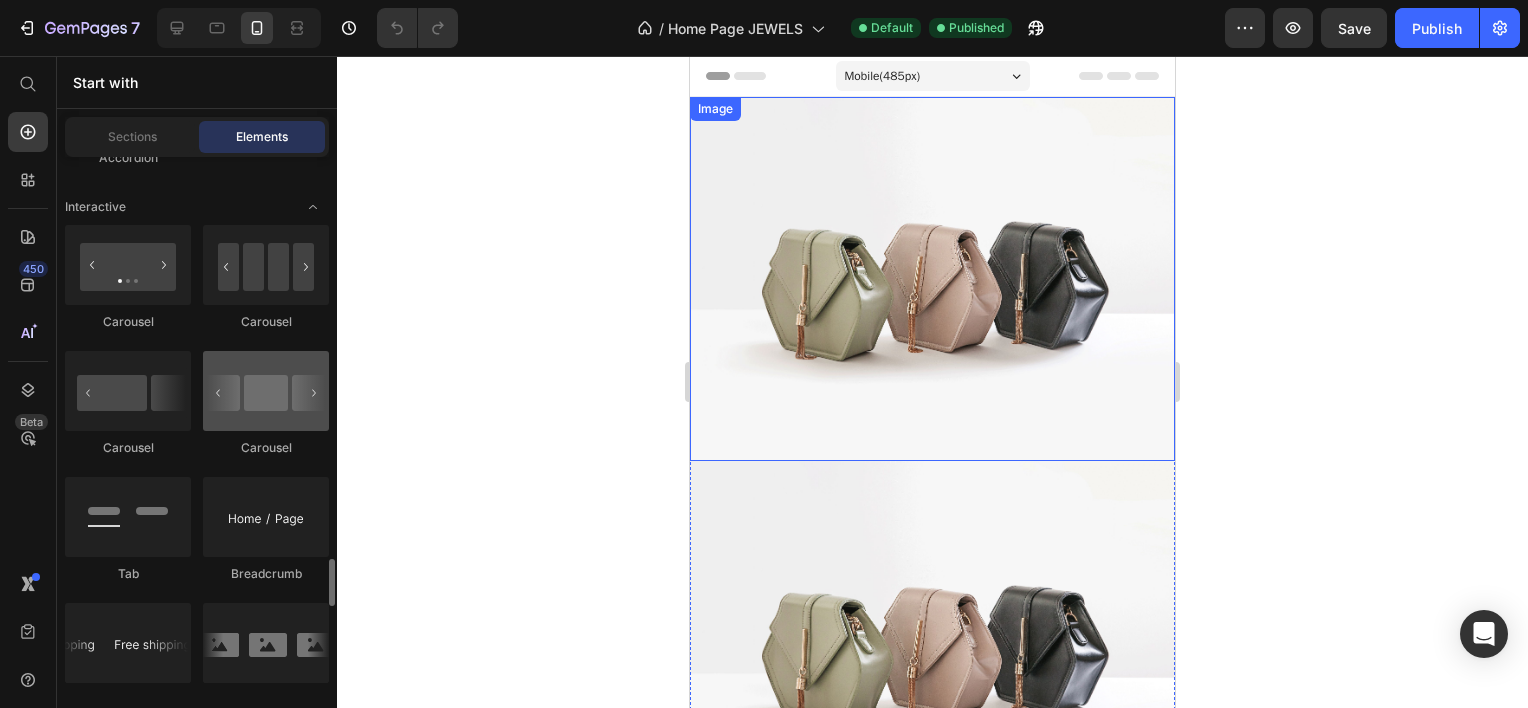 scroll, scrollTop: 2400, scrollLeft: 0, axis: vertical 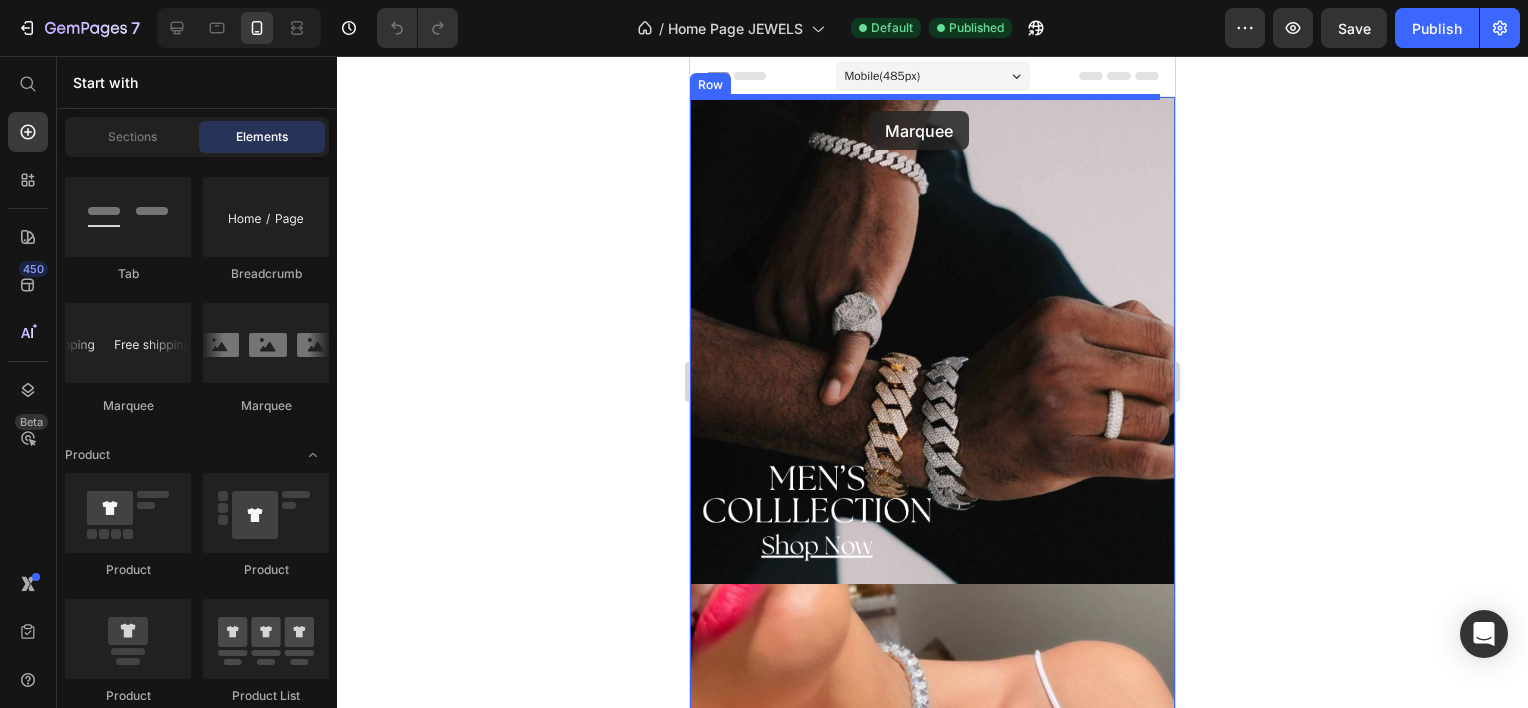 drag, startPoint x: 766, startPoint y: 399, endPoint x: 869, endPoint y: 111, distance: 305.86435 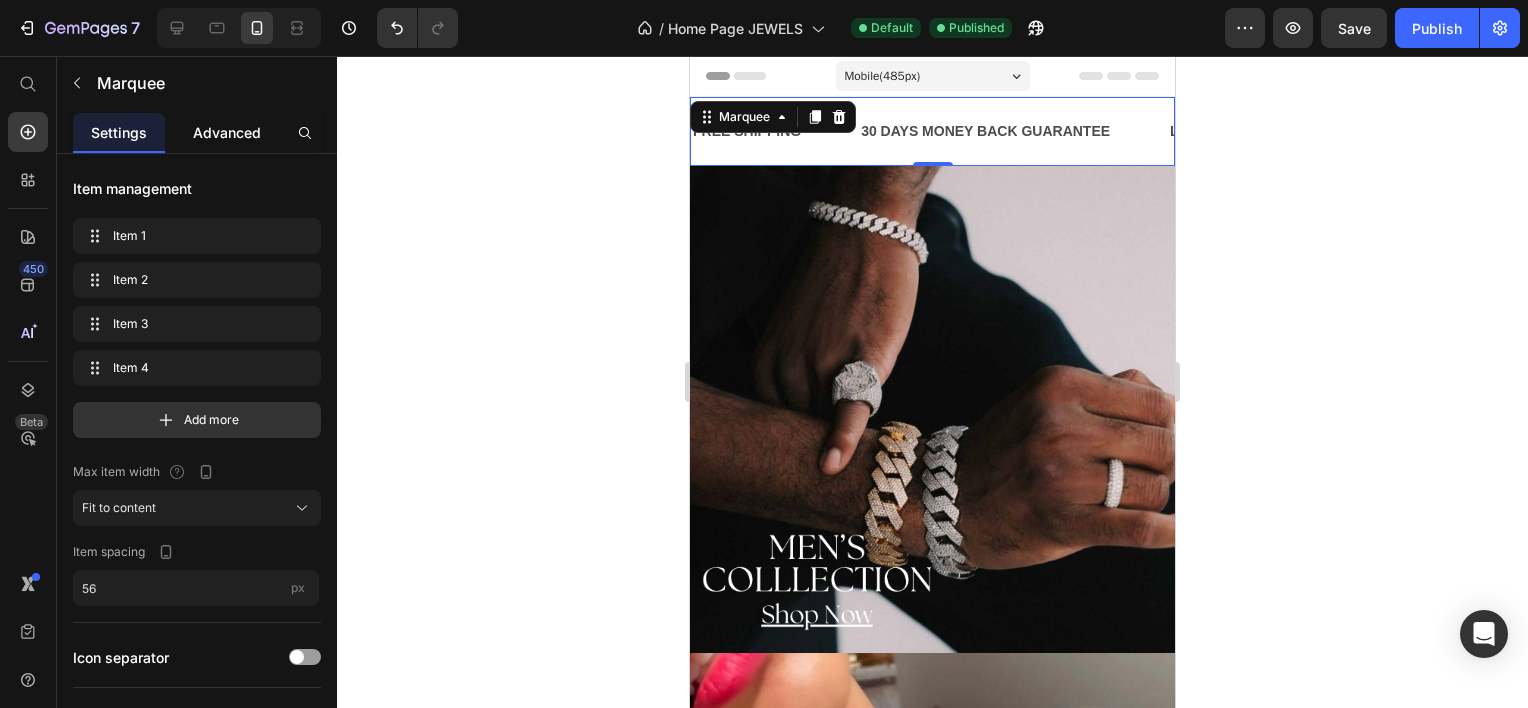 click on "Advanced" 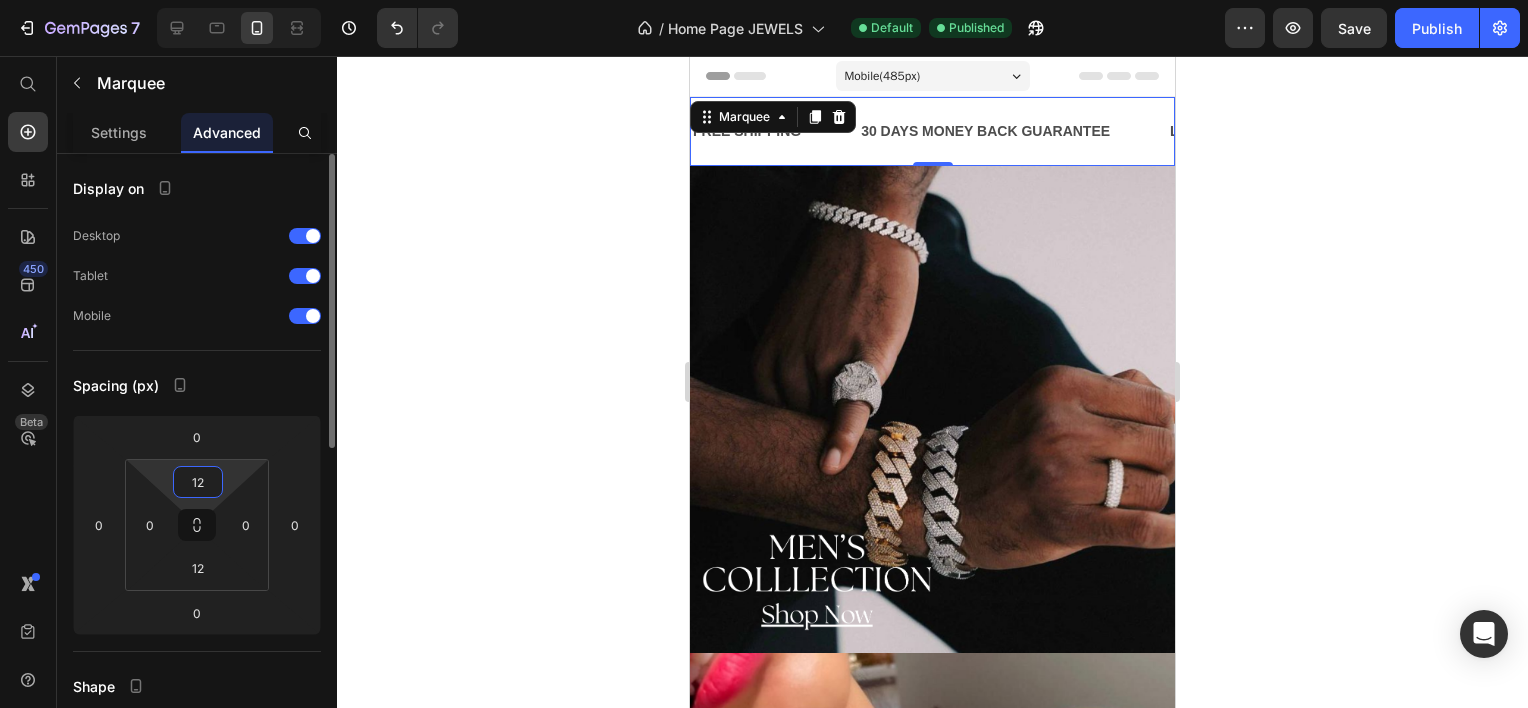 click on "12" at bounding box center (198, 482) 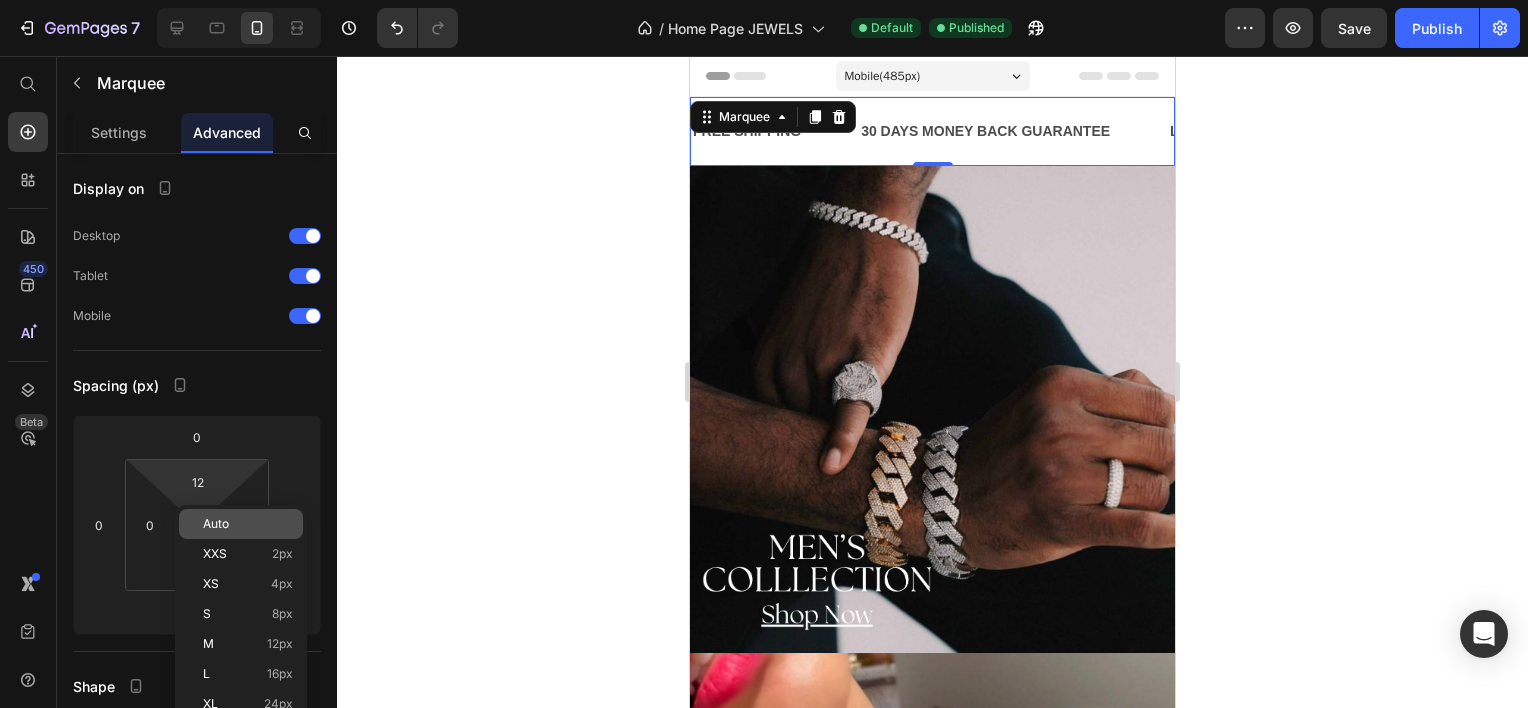 click on "Auto" at bounding box center [248, 524] 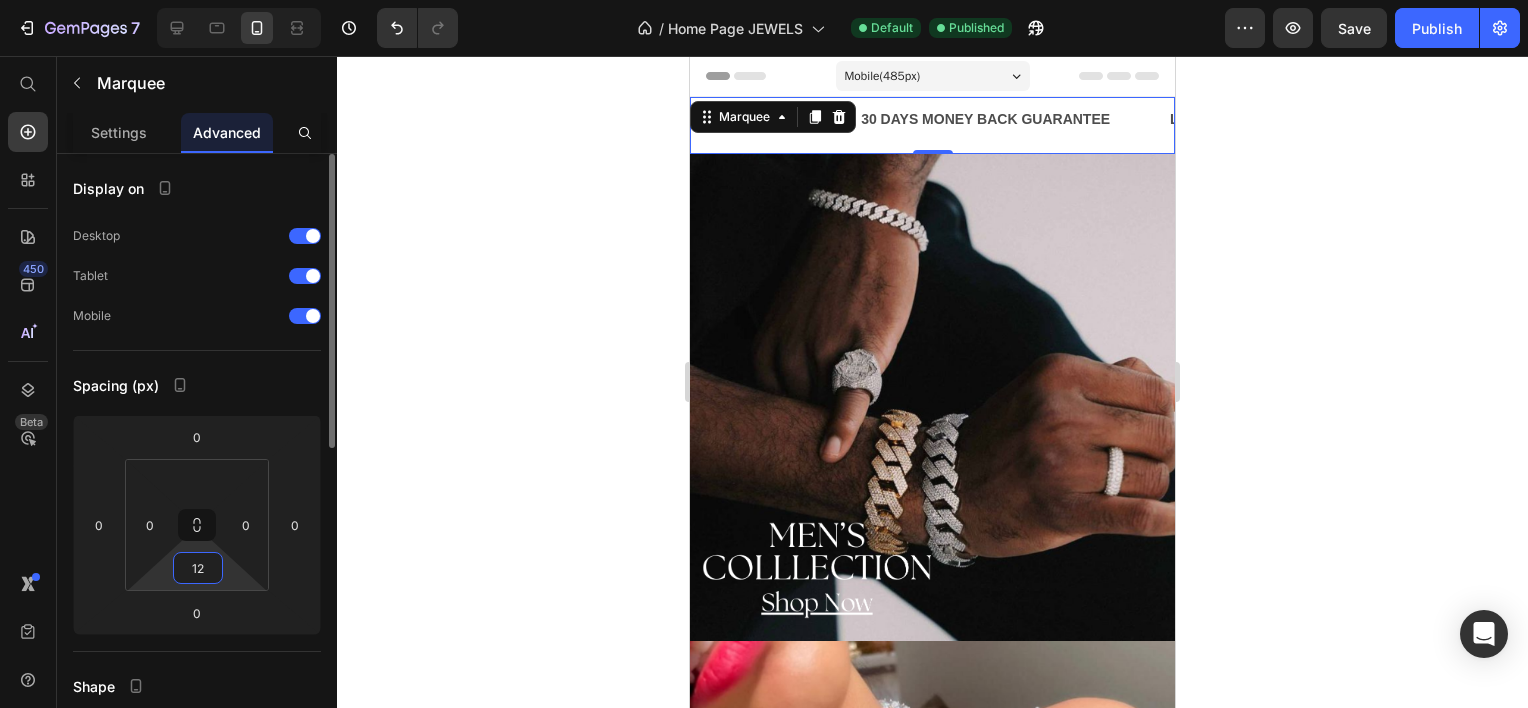 click on "12" at bounding box center (198, 568) 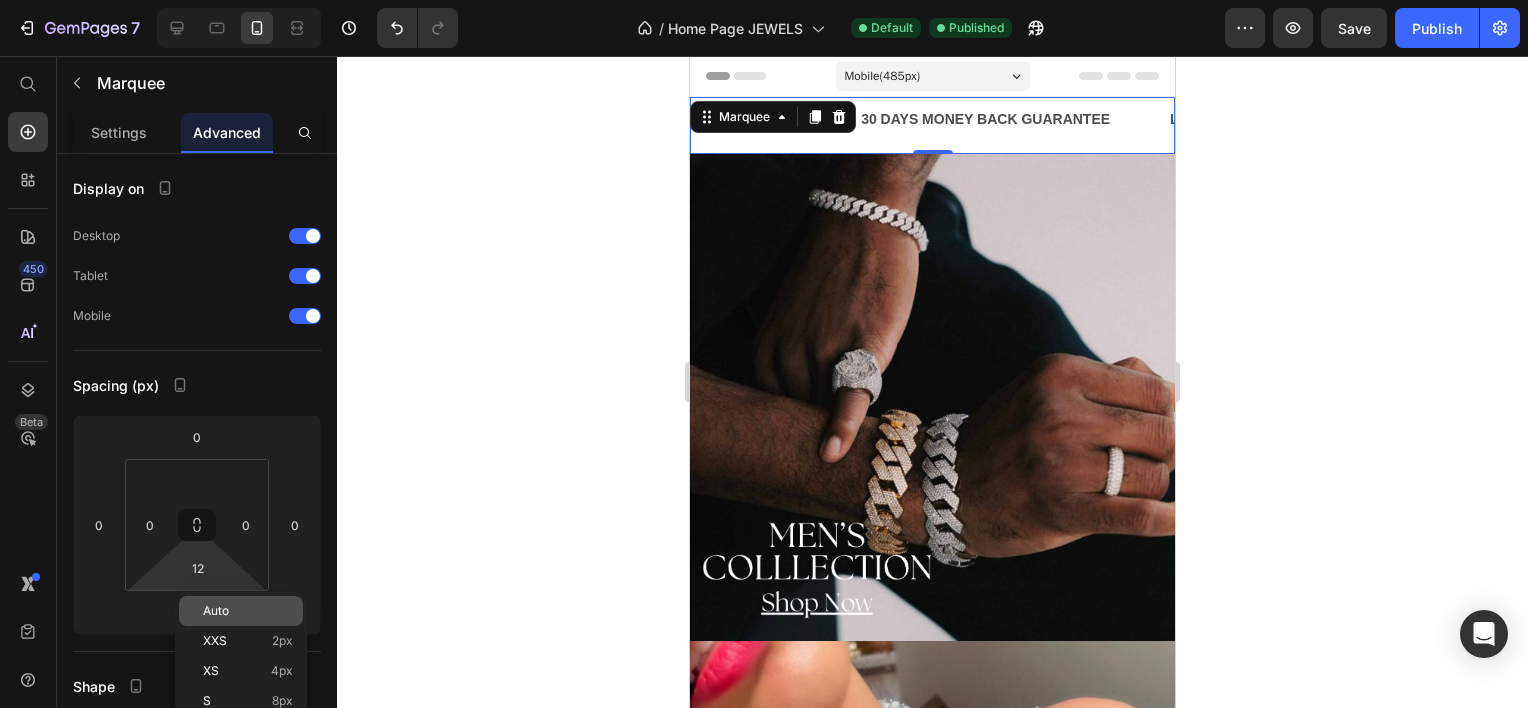 click on "Auto" at bounding box center (216, 611) 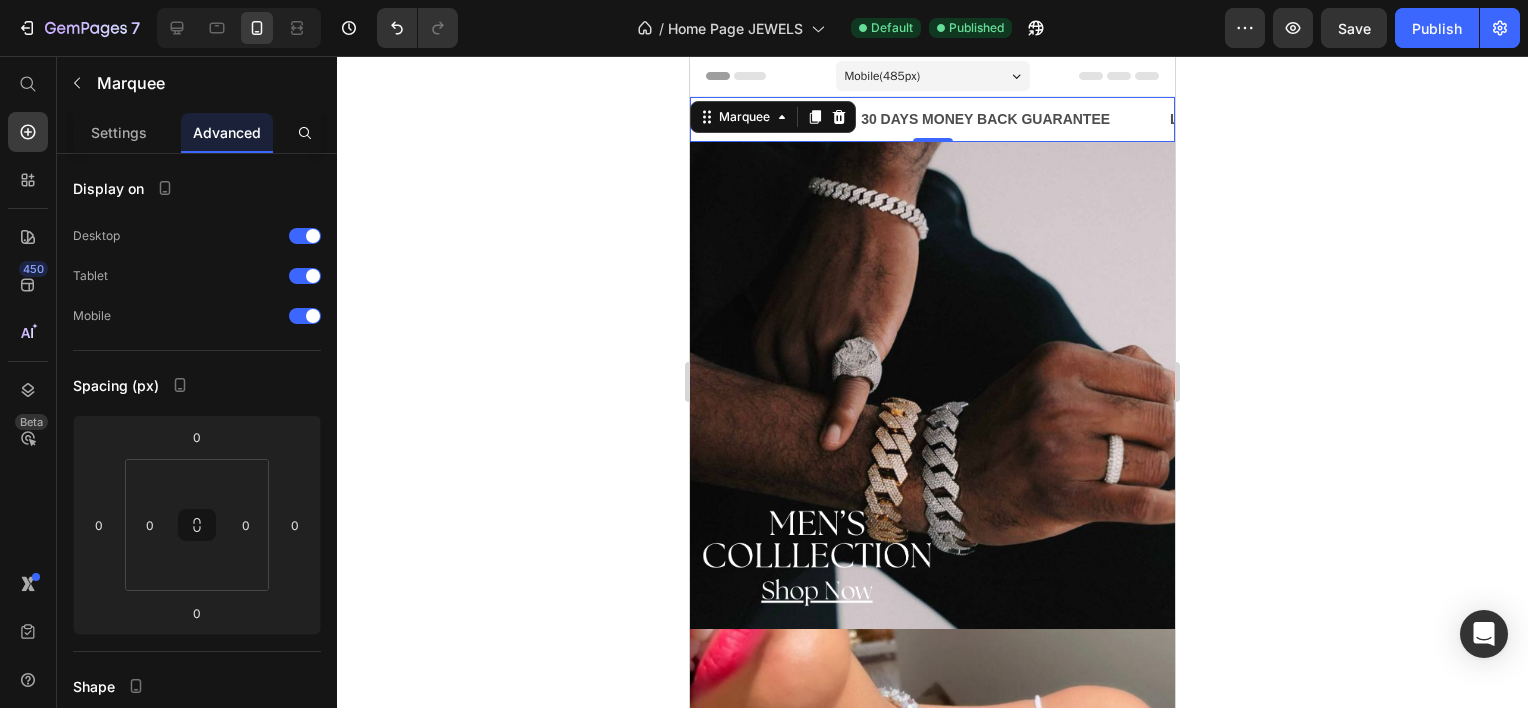 click 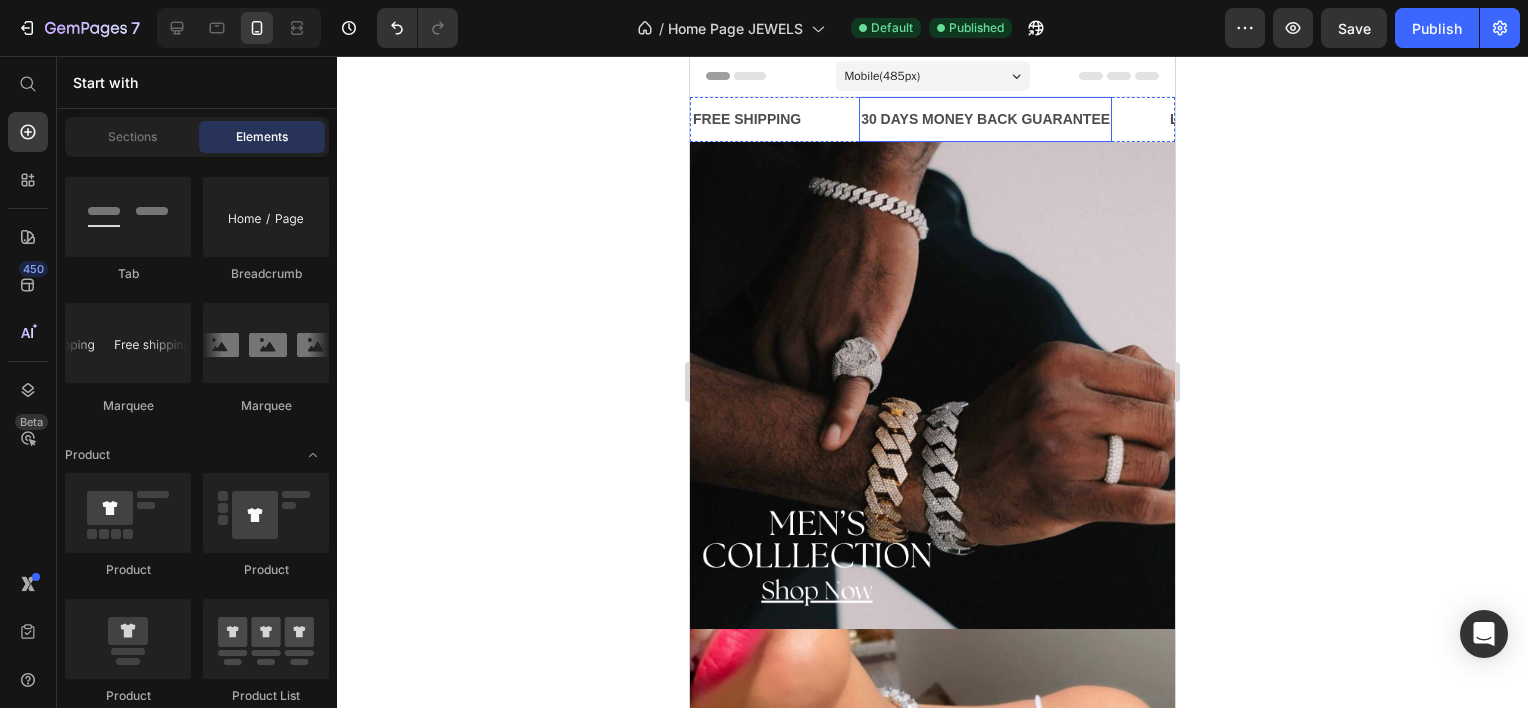 click on "30 DAYS MONEY BACK GUARANTEE" at bounding box center [985, 119] 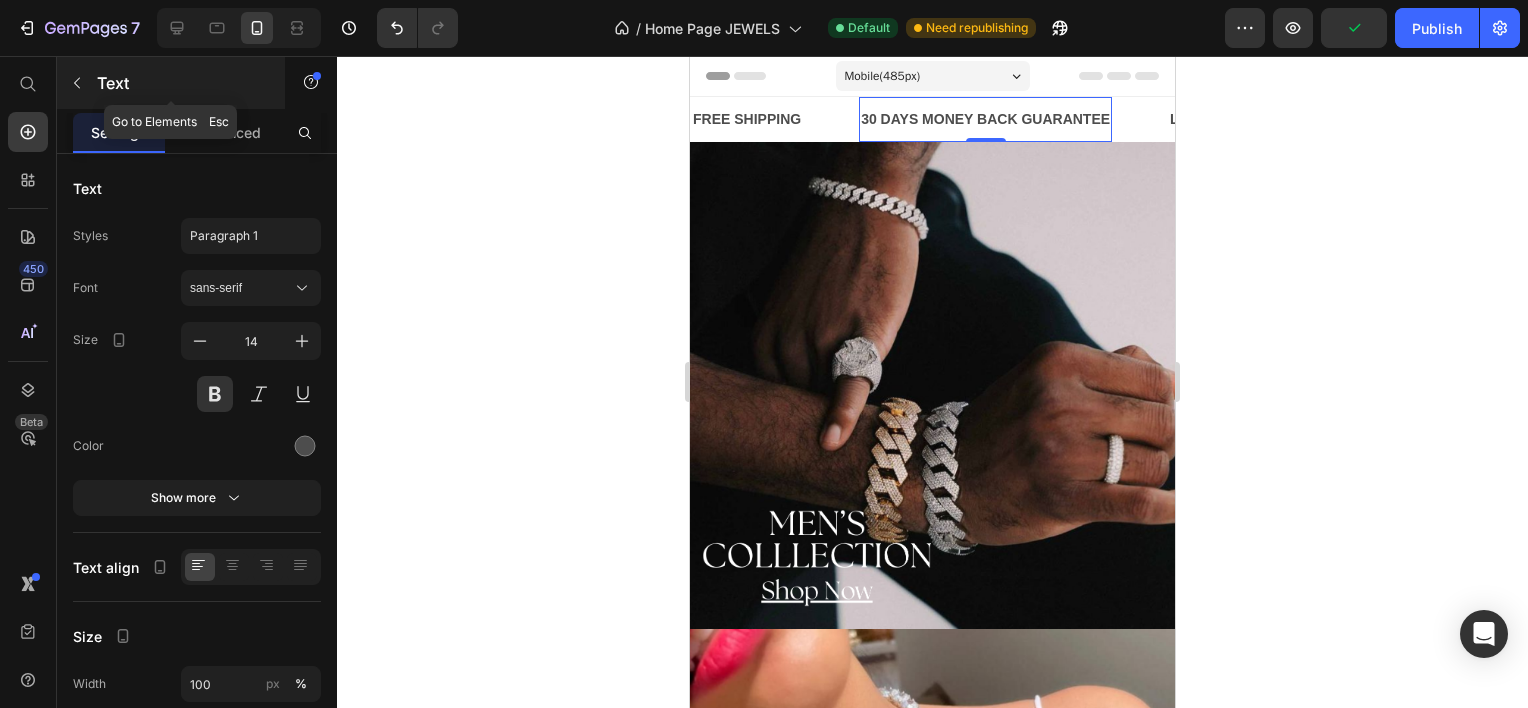 click at bounding box center [77, 83] 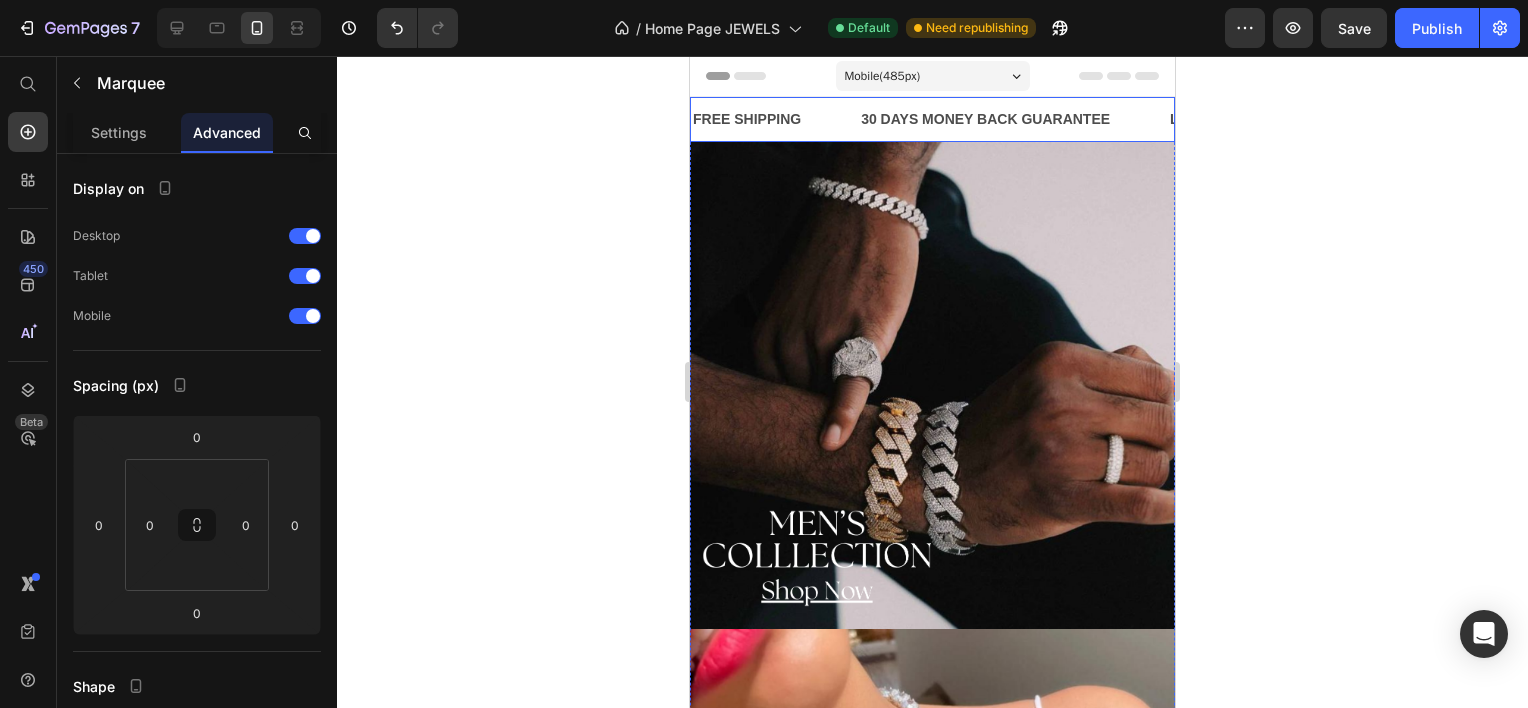 click on "FREE SHIPPING Text" at bounding box center (775, 119) 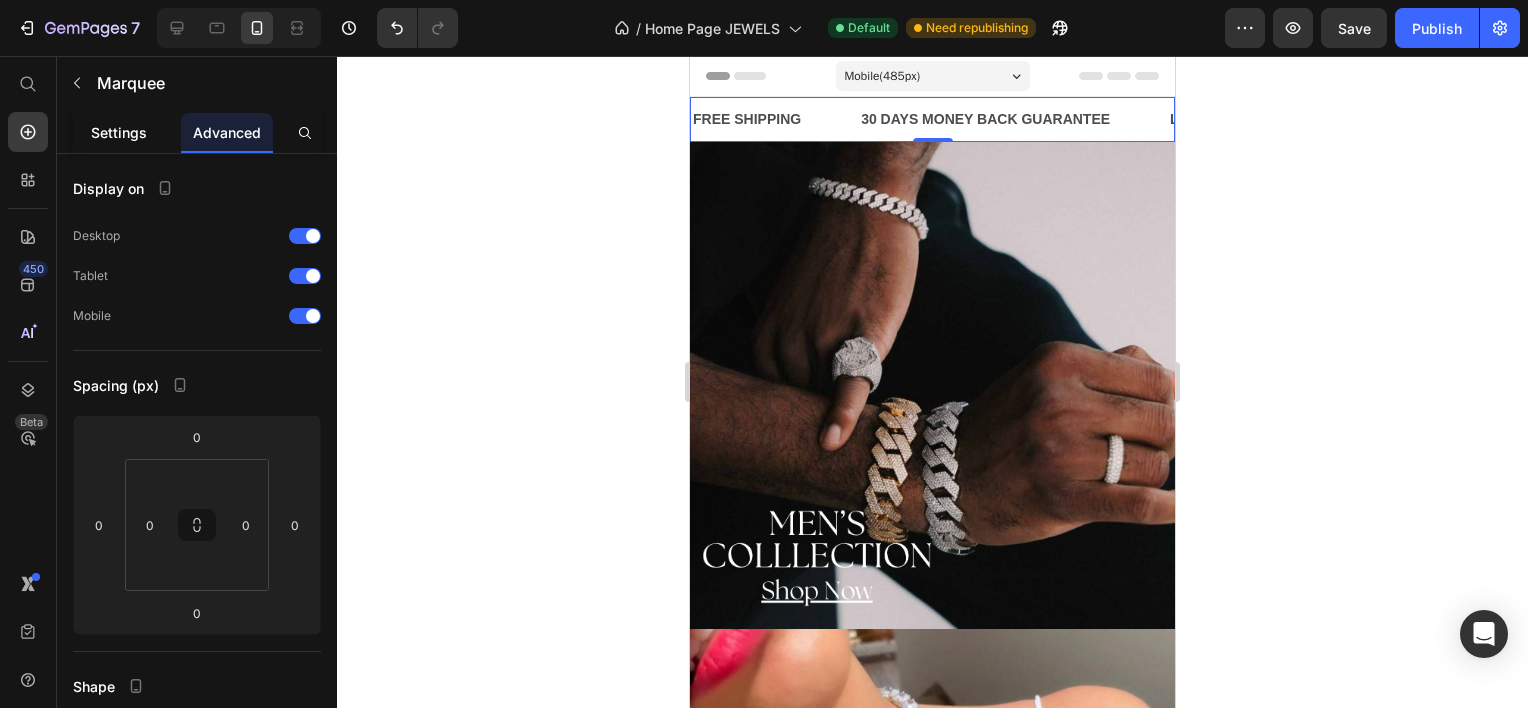 click on "Settings" at bounding box center [119, 132] 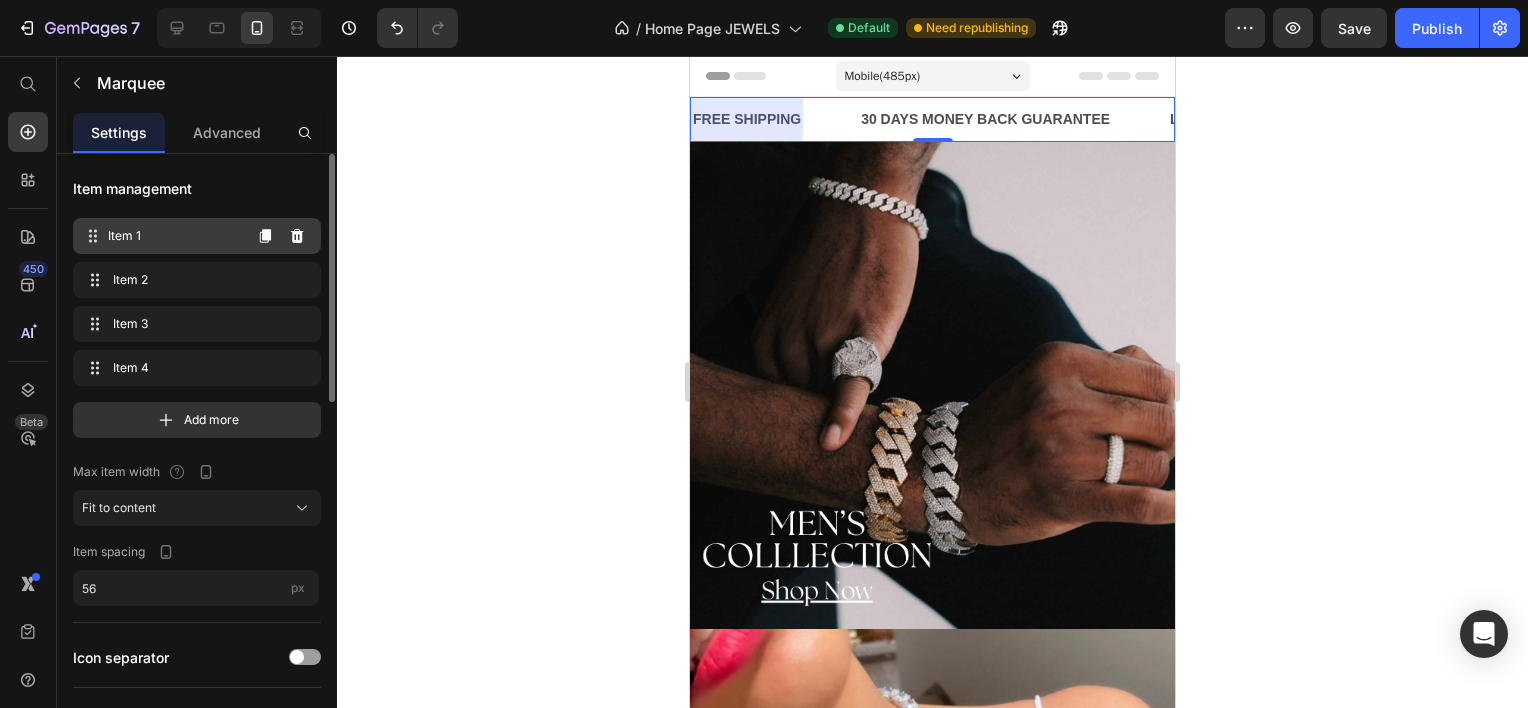 click on "Item 1" at bounding box center [174, 236] 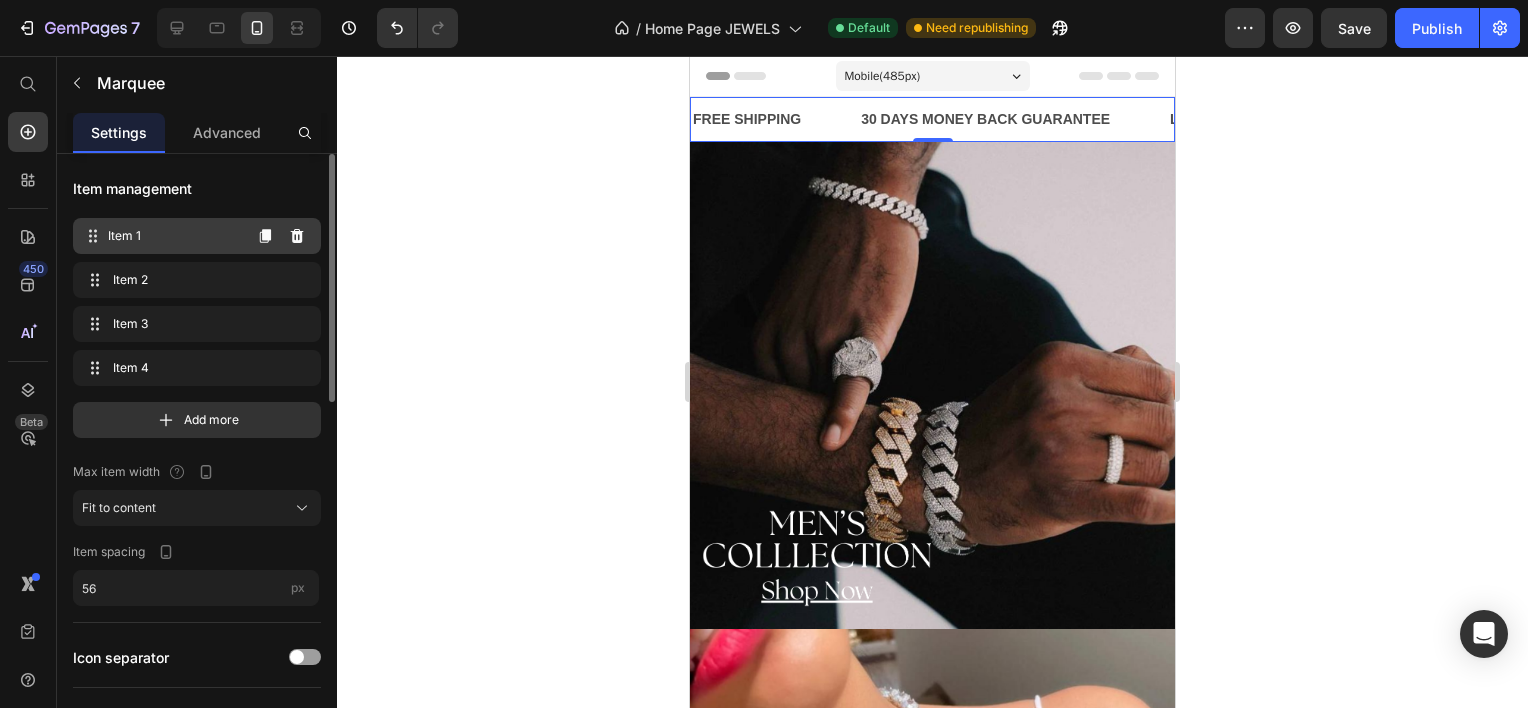 click on "Item 1" at bounding box center (174, 236) 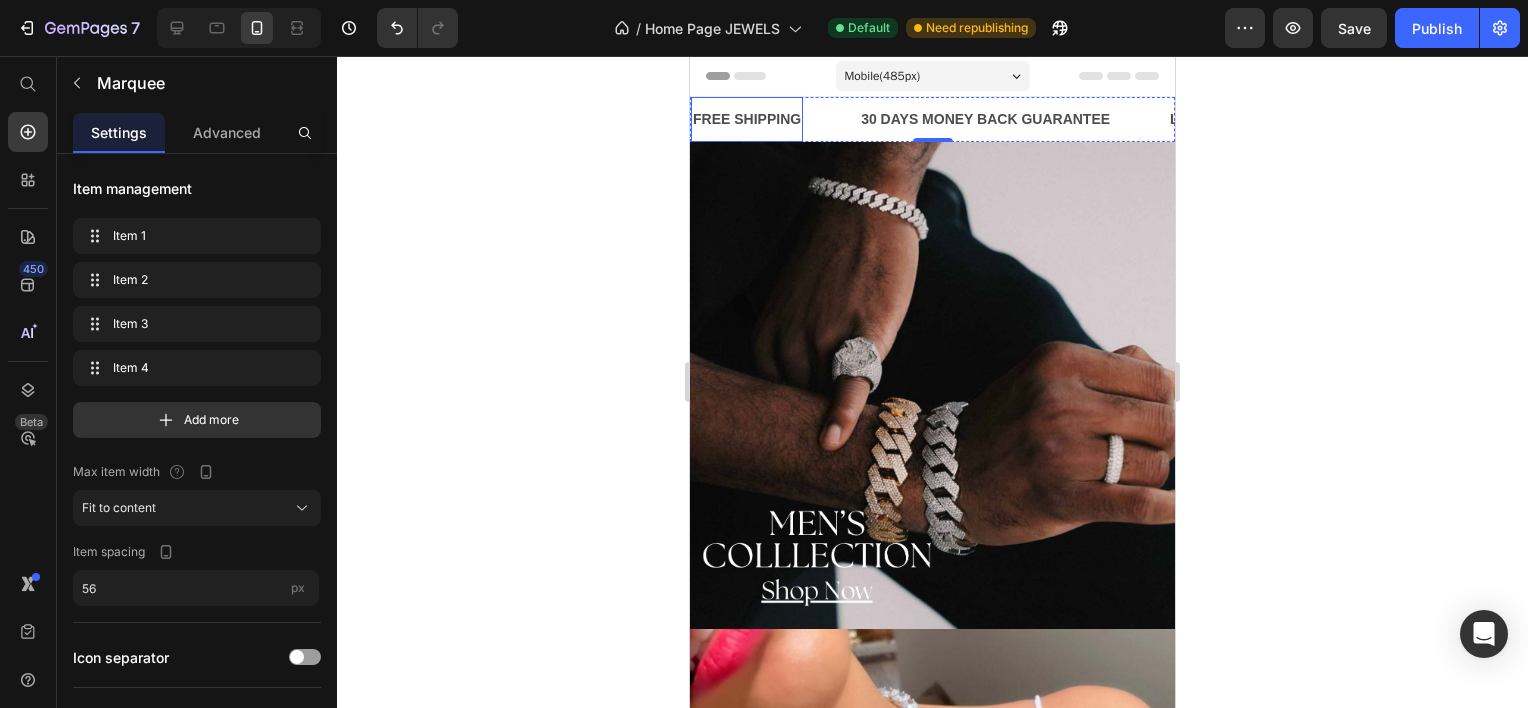 click on "FREE SHIPPING" at bounding box center (747, 119) 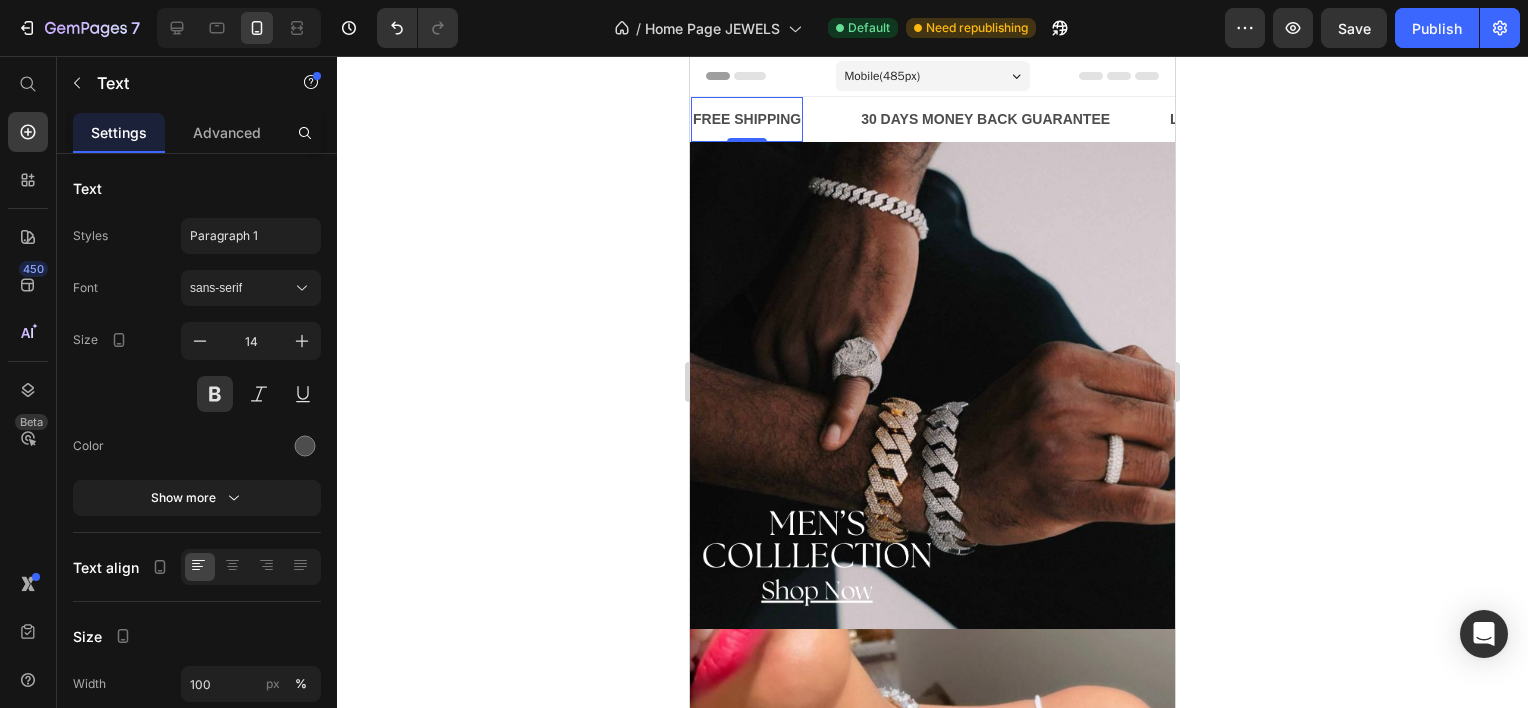 click on "FREE SHIPPING" at bounding box center (747, 119) 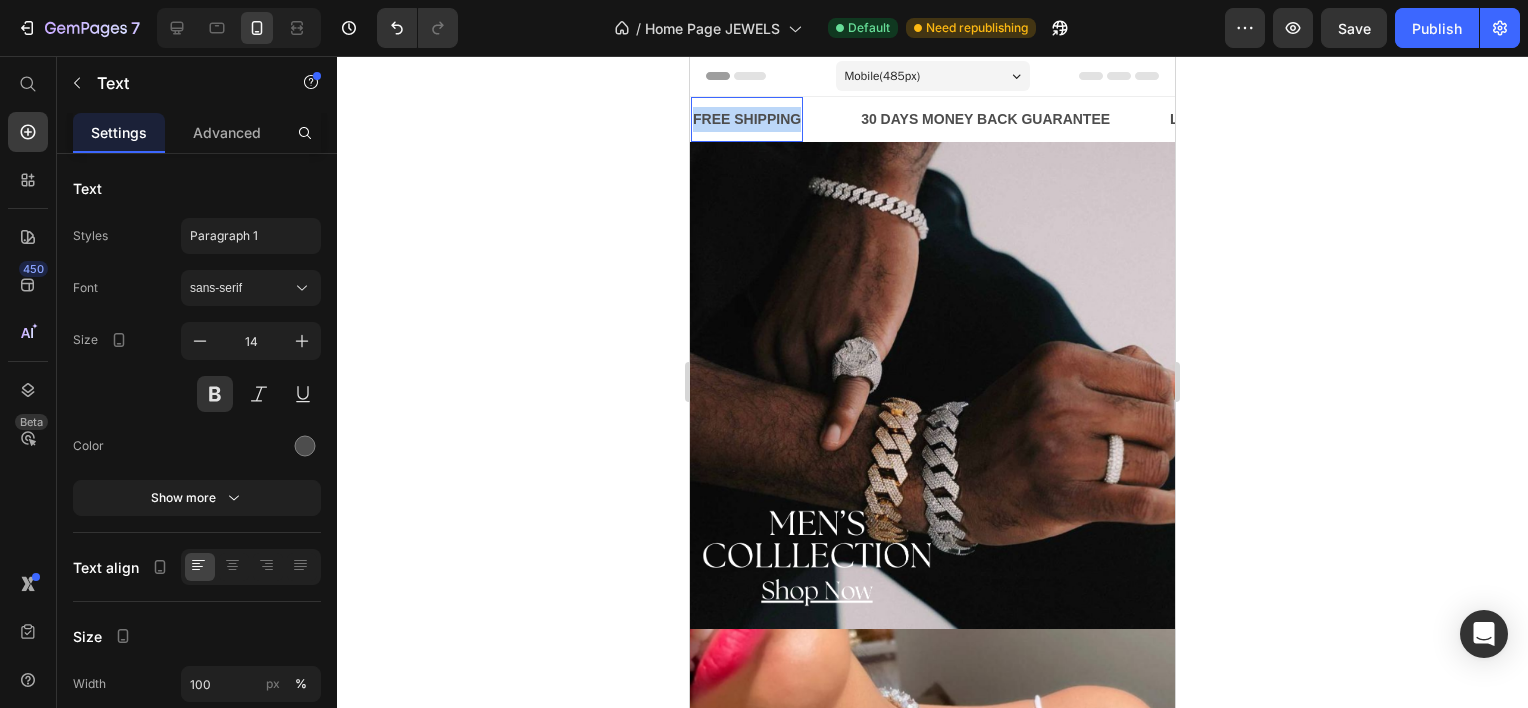 drag, startPoint x: 796, startPoint y: 116, endPoint x: 696, endPoint y: 126, distance: 100.49876 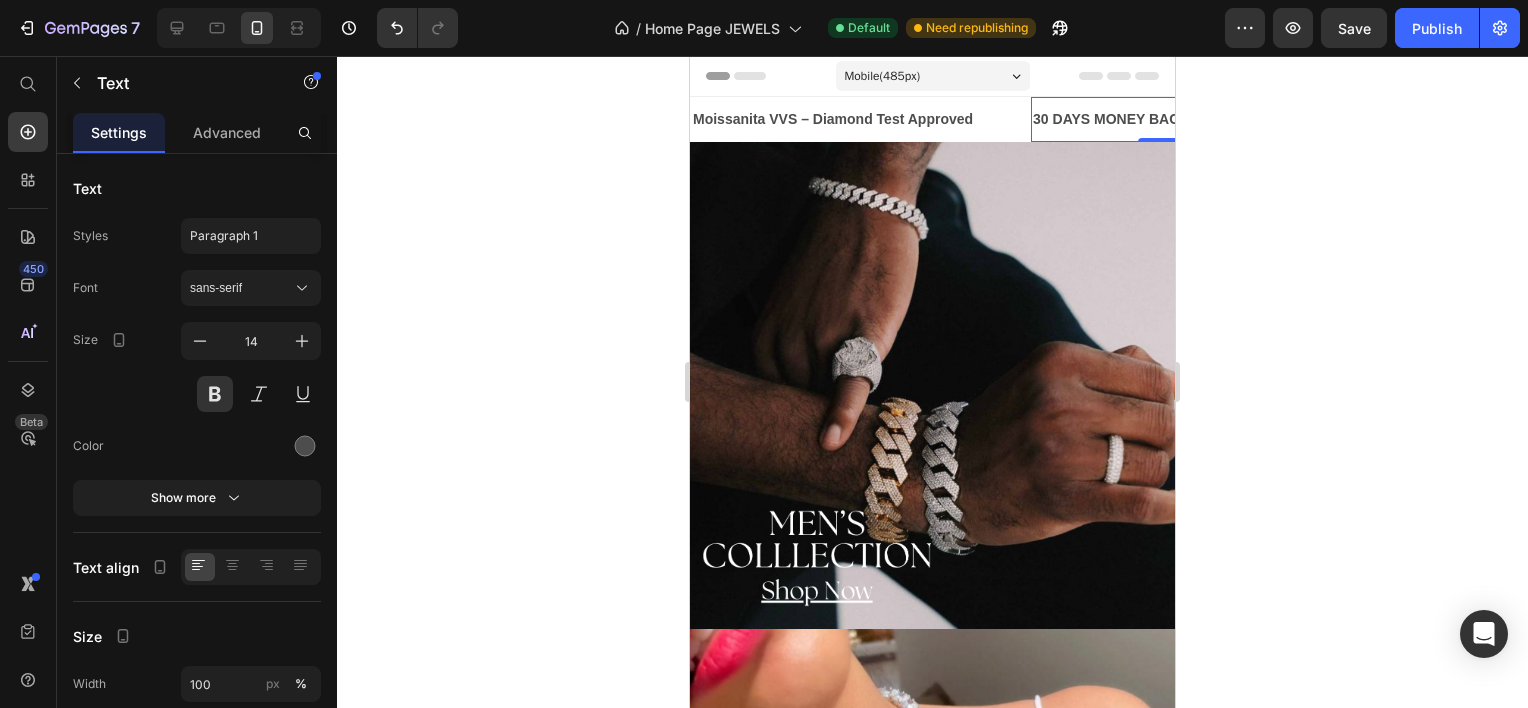 click on "30 DAYS MONEY BACK GUARANTEE" at bounding box center [1157, 119] 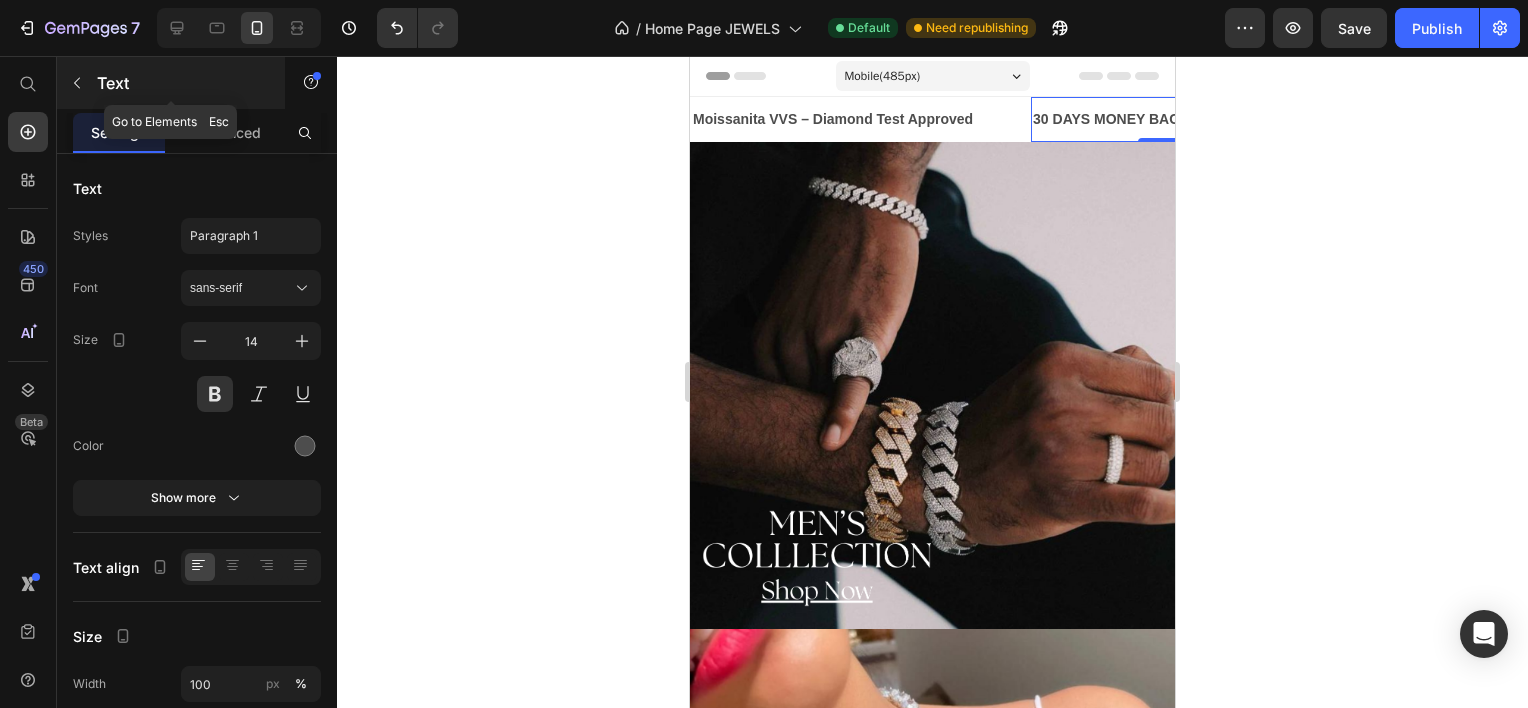 click 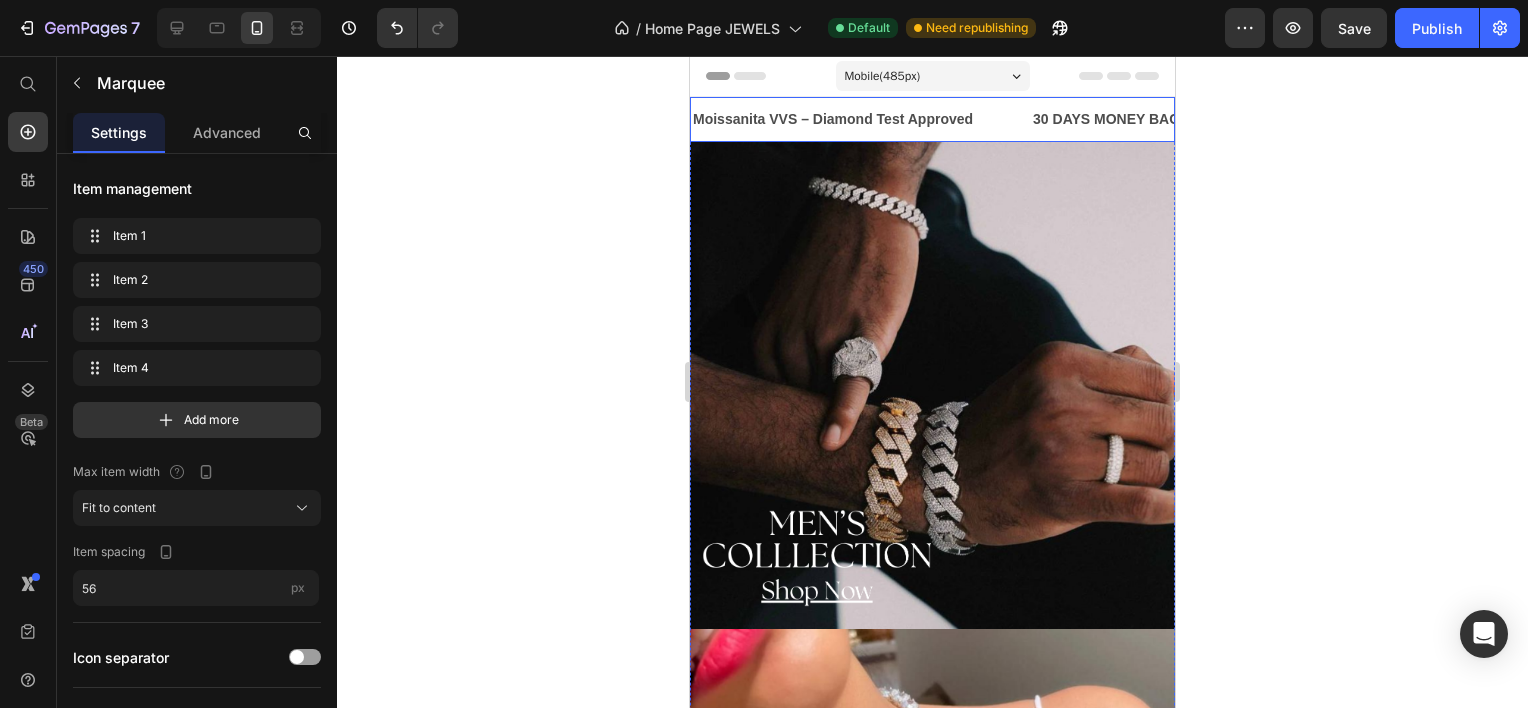 click on "Moissanita VVS – Diamond Test Approved Text" at bounding box center [861, 119] 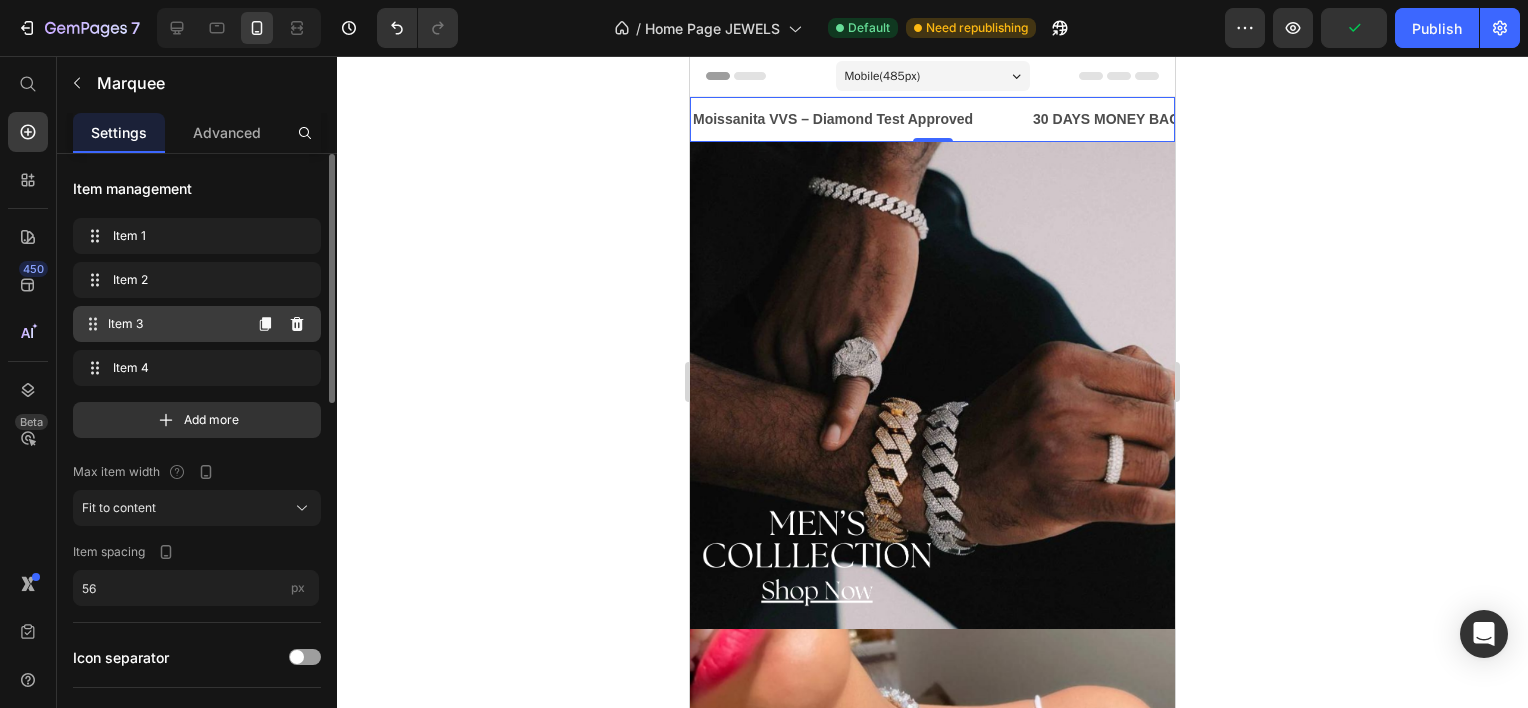 click on "Item 3" at bounding box center [174, 324] 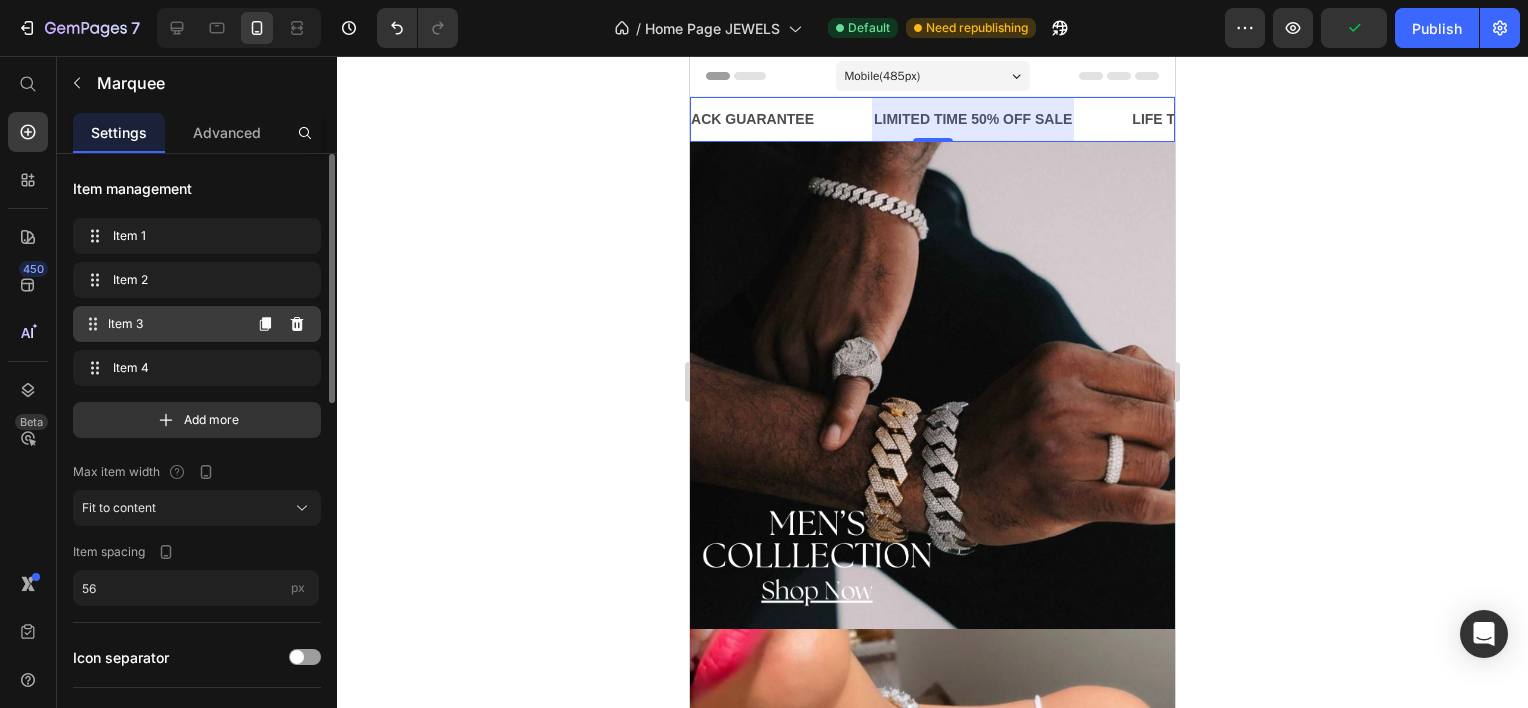 scroll, scrollTop: 0, scrollLeft: 516, axis: horizontal 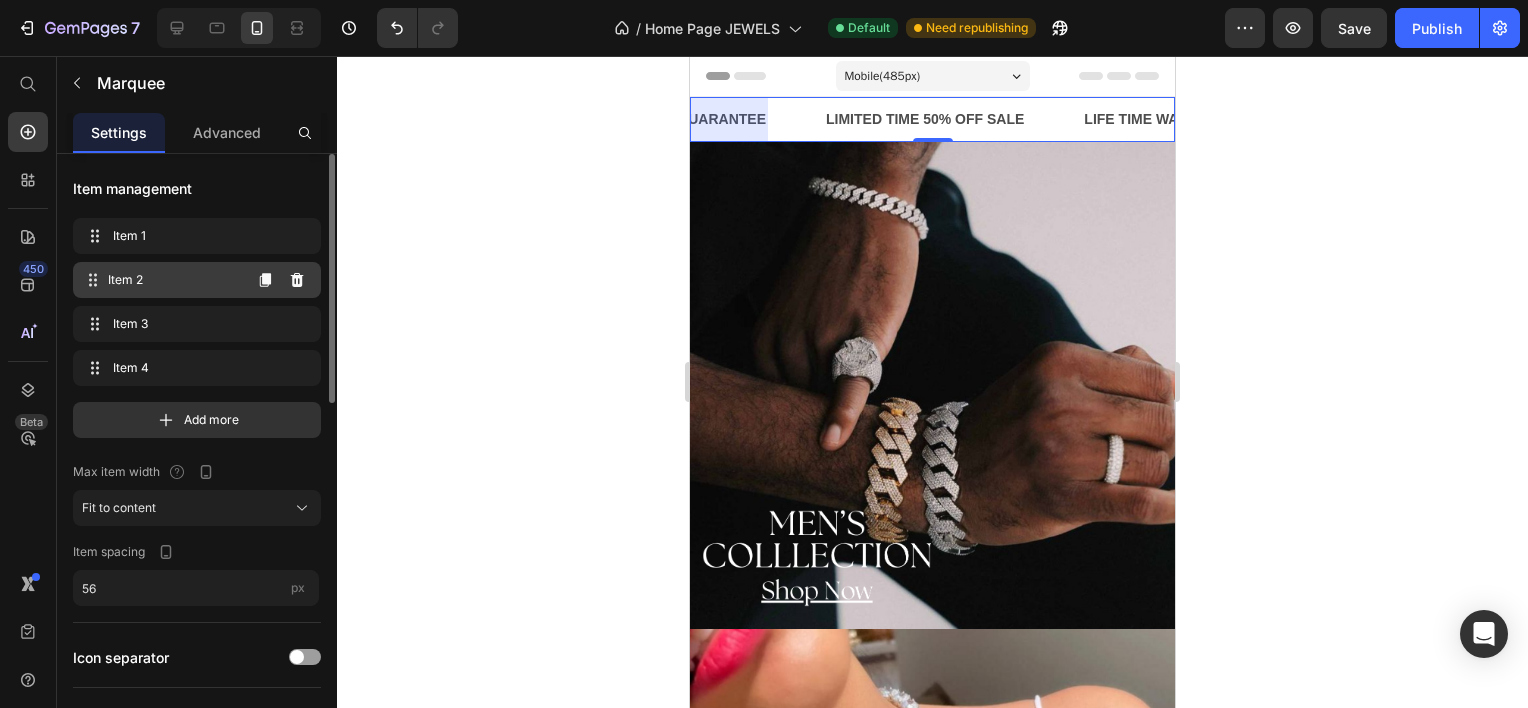 click on "Item 2" at bounding box center [174, 280] 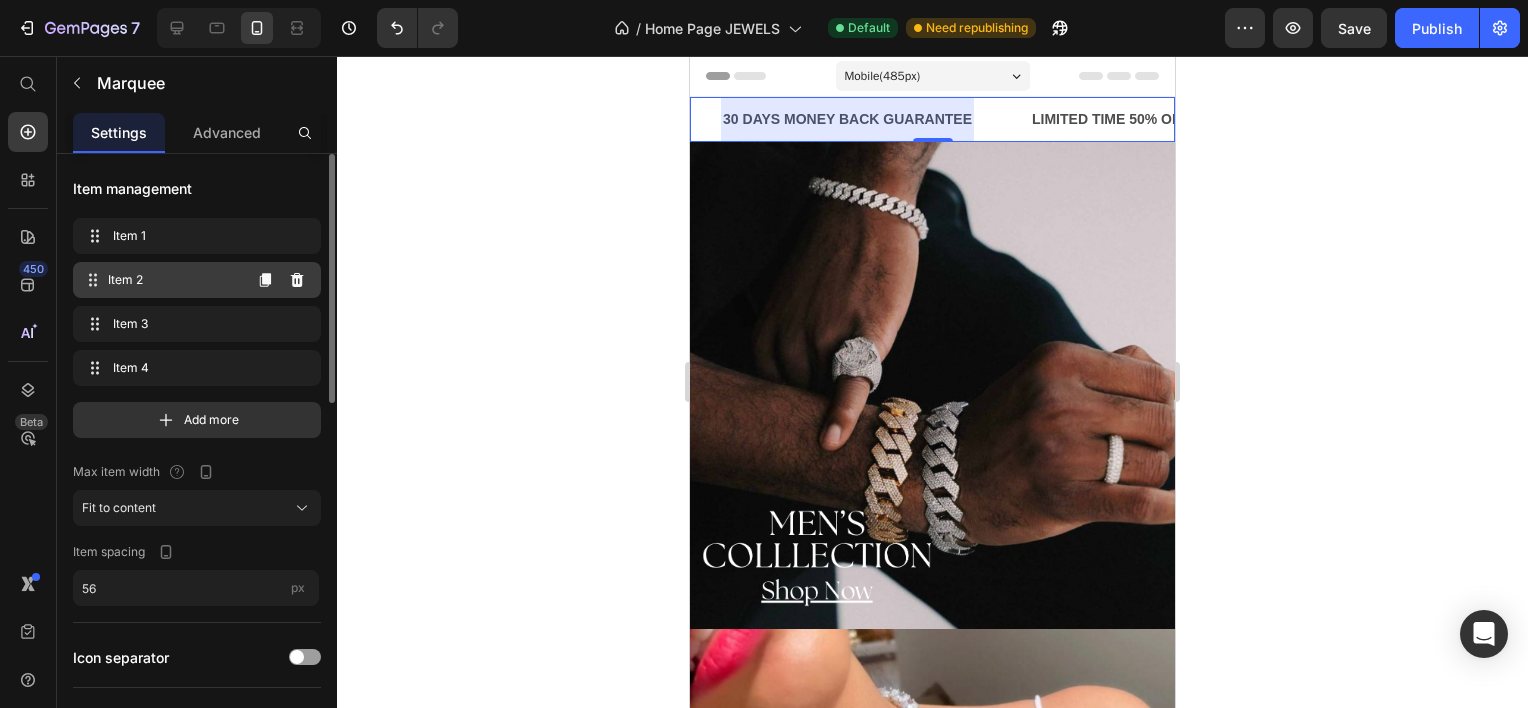 scroll, scrollTop: 0, scrollLeft: 232, axis: horizontal 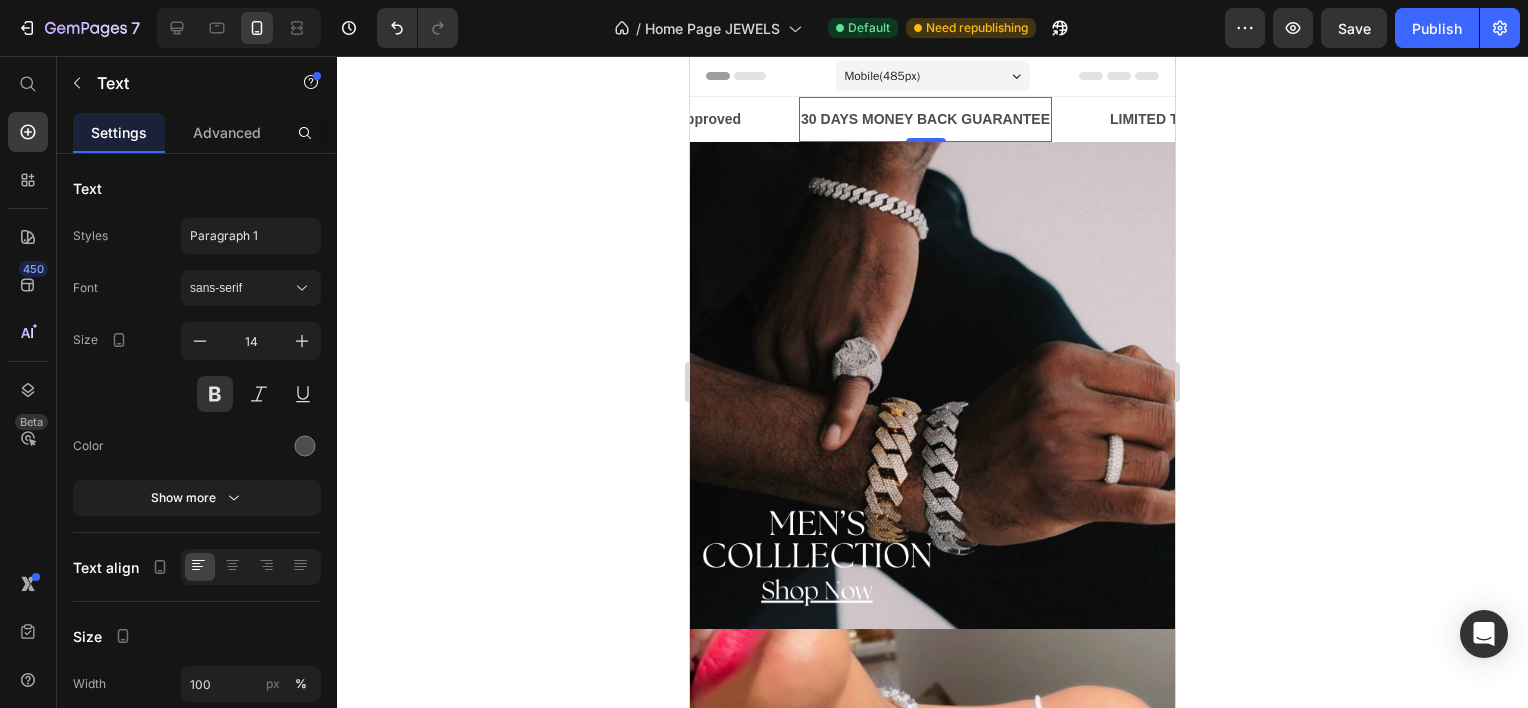 click on "30 DAYS MONEY BACK GUARANTEE" at bounding box center [925, 119] 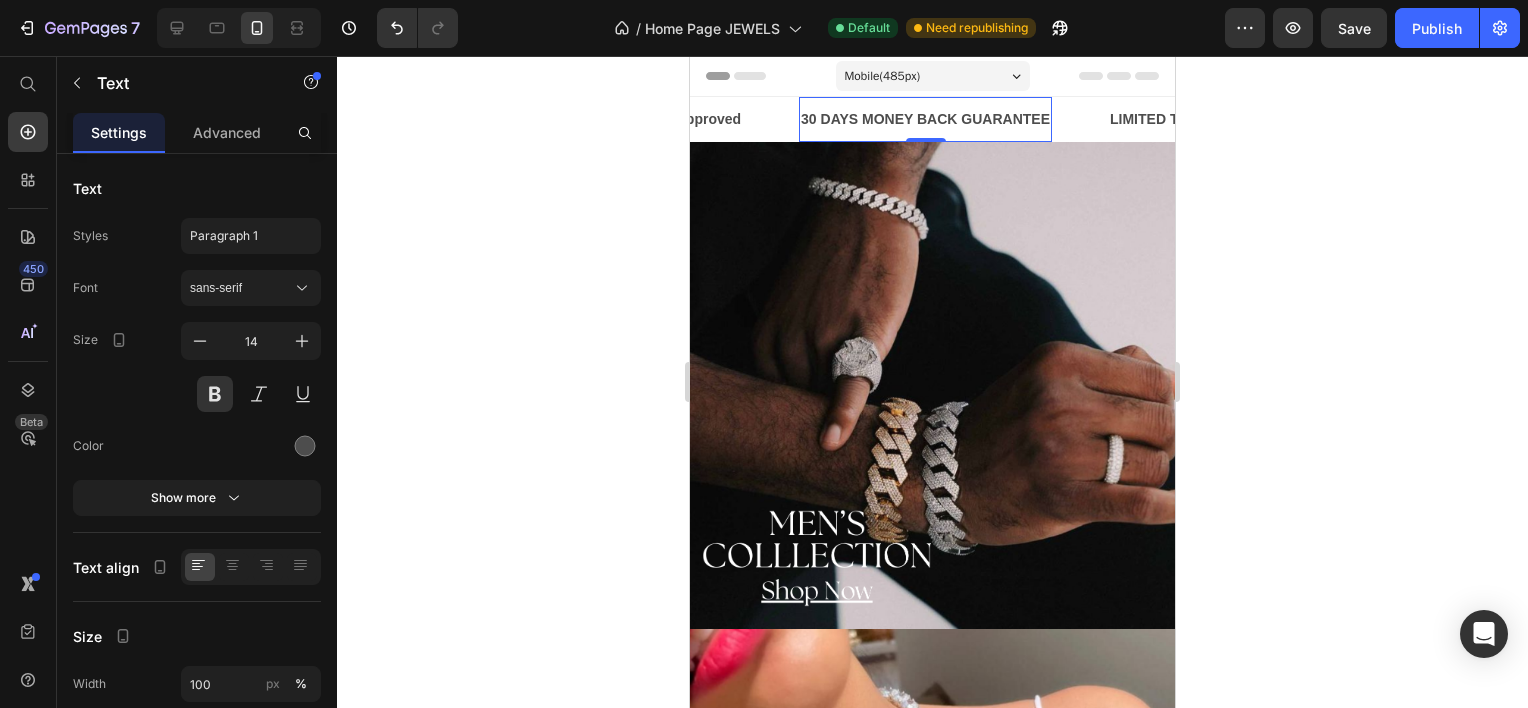 click on "30 DAYS MONEY BACK GUARANTEE" at bounding box center [925, 119] 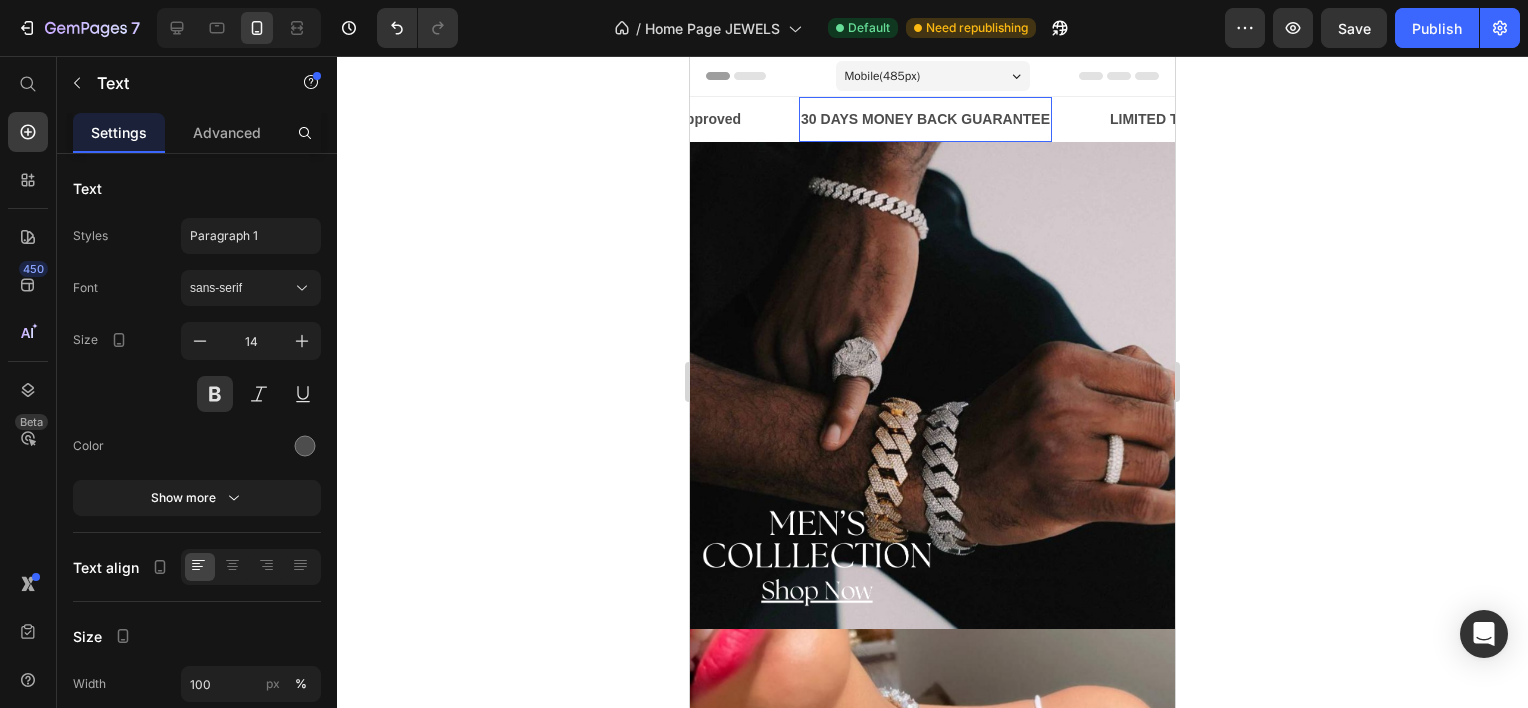 click on "30 DAYS MONEY BACK GUARANTEE" at bounding box center [925, 119] 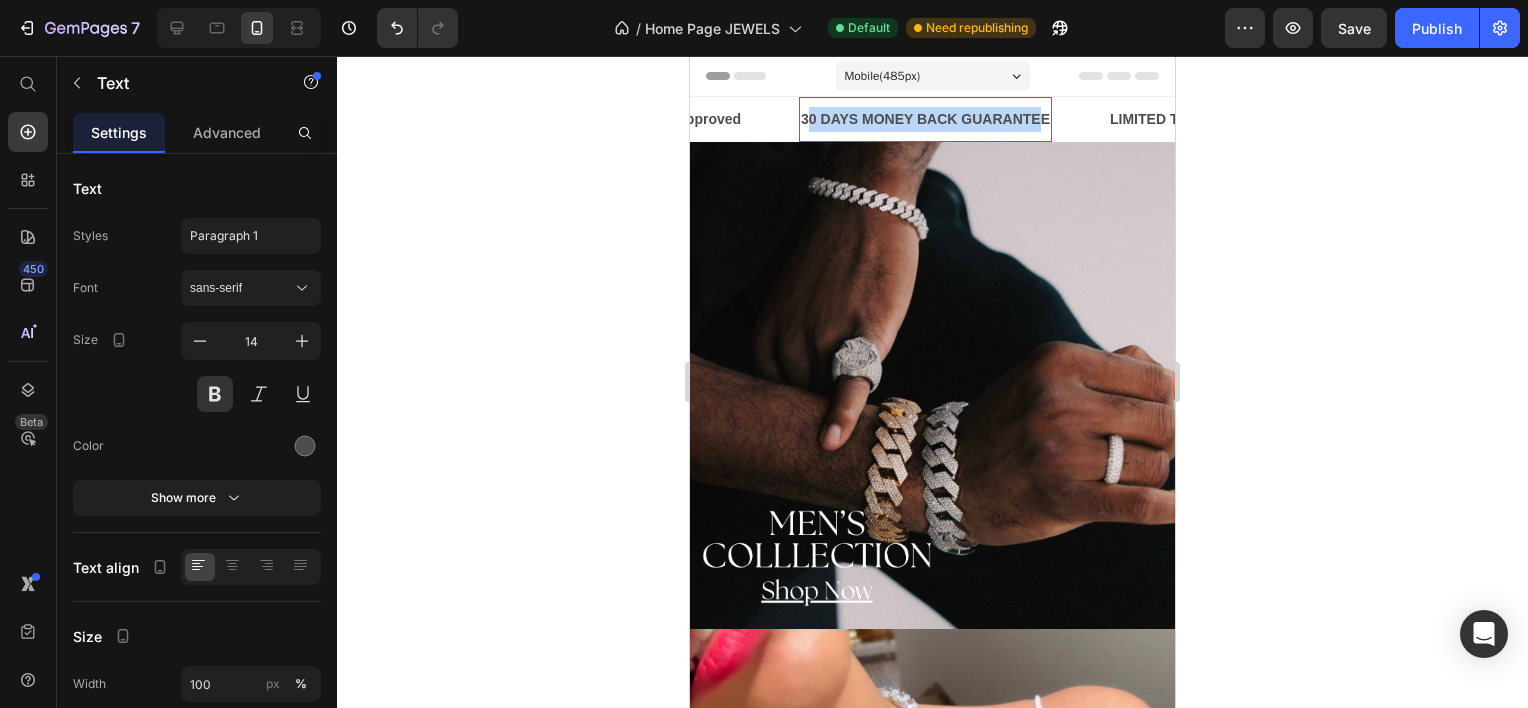 drag, startPoint x: 805, startPoint y: 117, endPoint x: 1040, endPoint y: 117, distance: 235 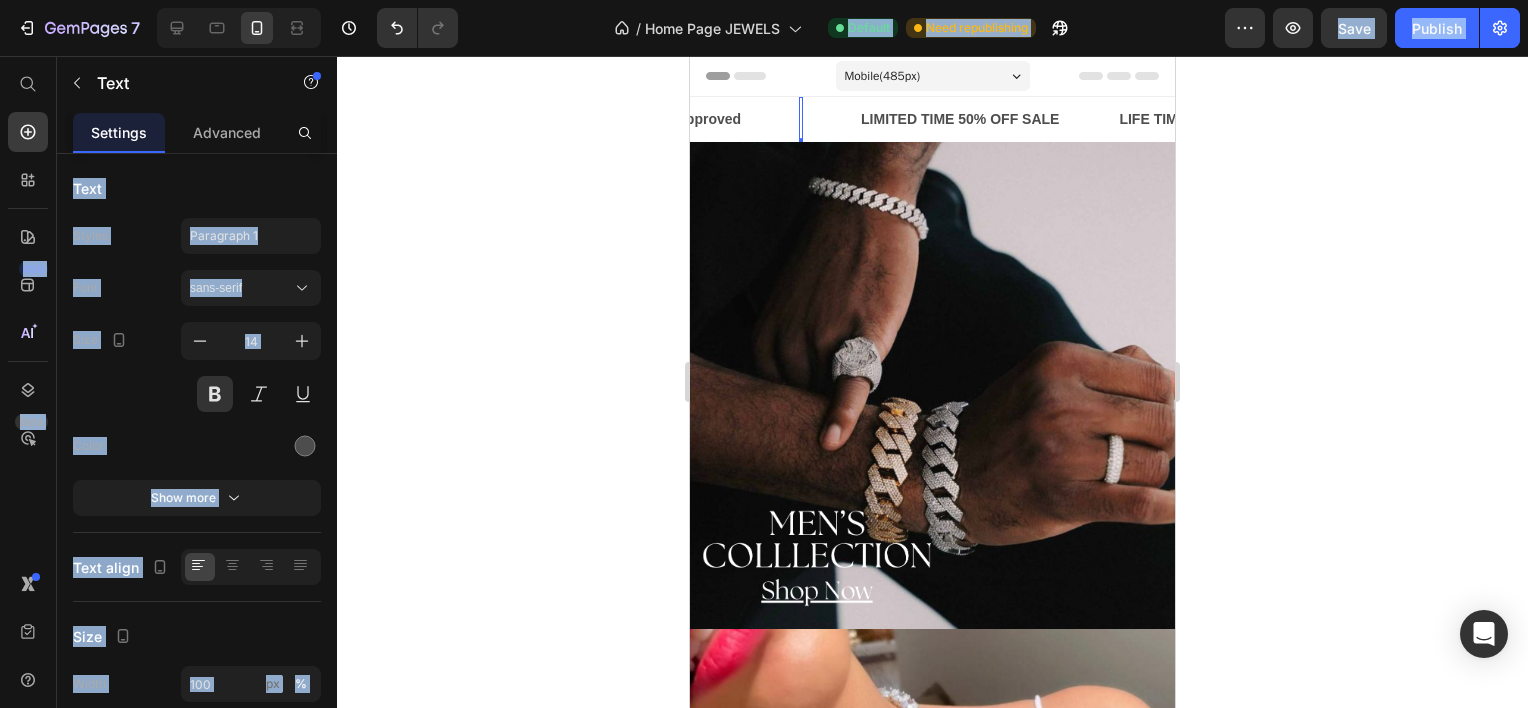 drag, startPoint x: 110, startPoint y: 64, endPoint x: 1531, endPoint y: 234, distance: 1431.1328 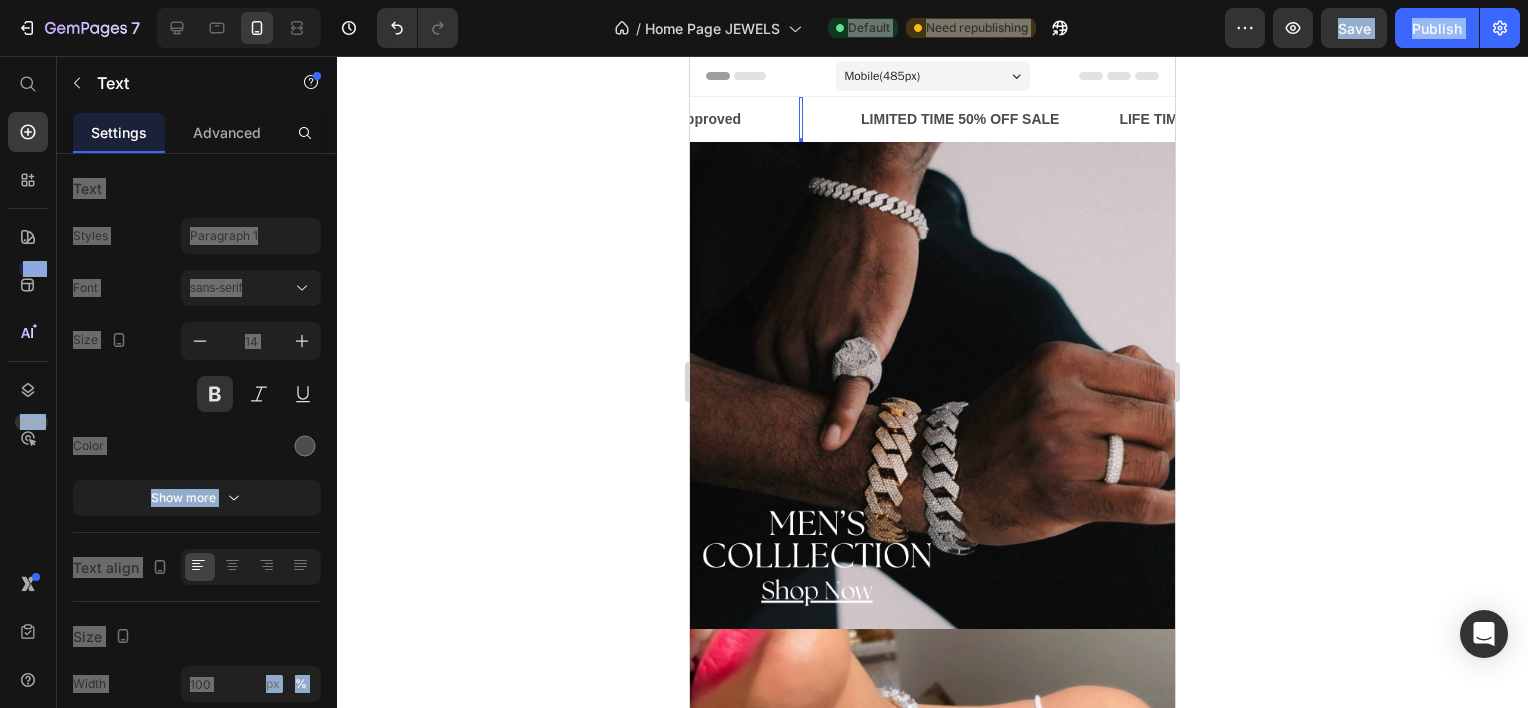 click at bounding box center (801, 119) 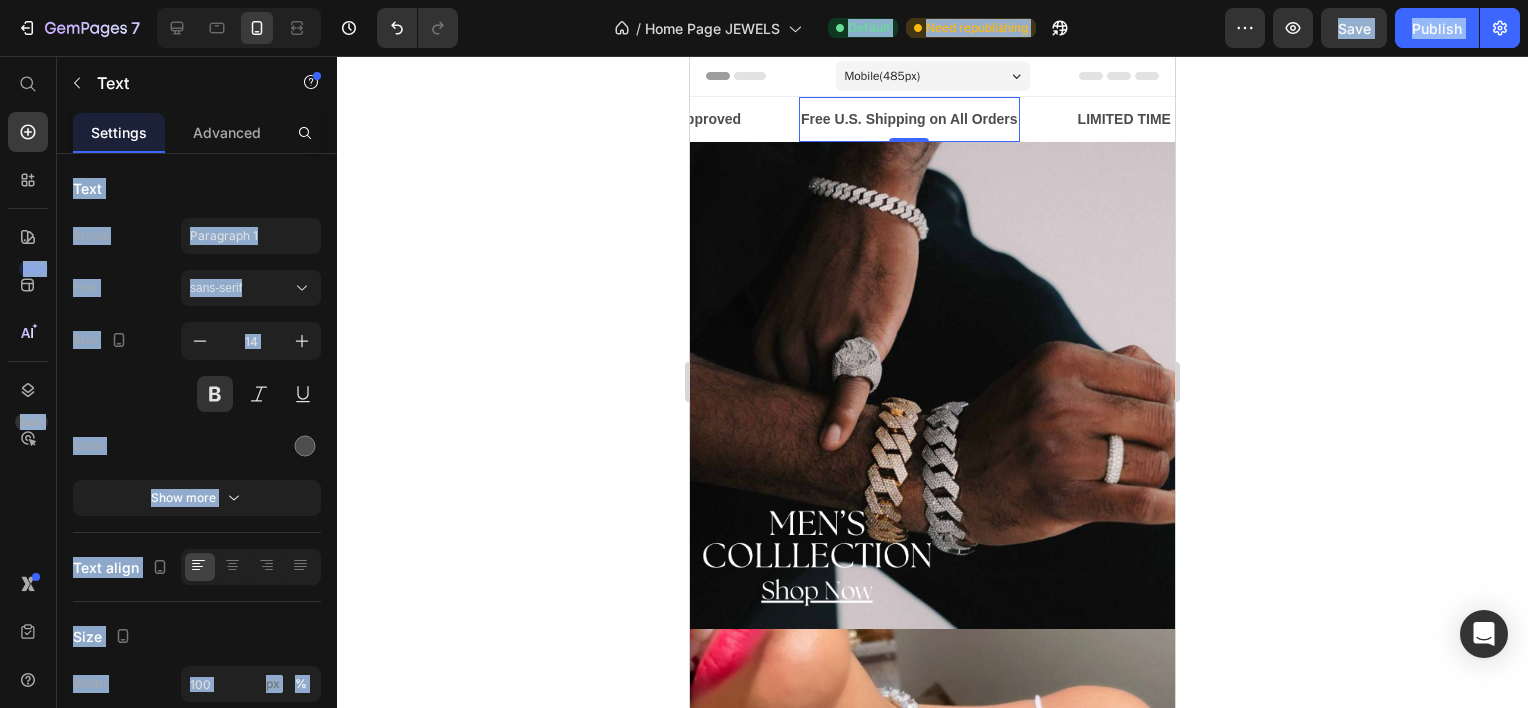 click 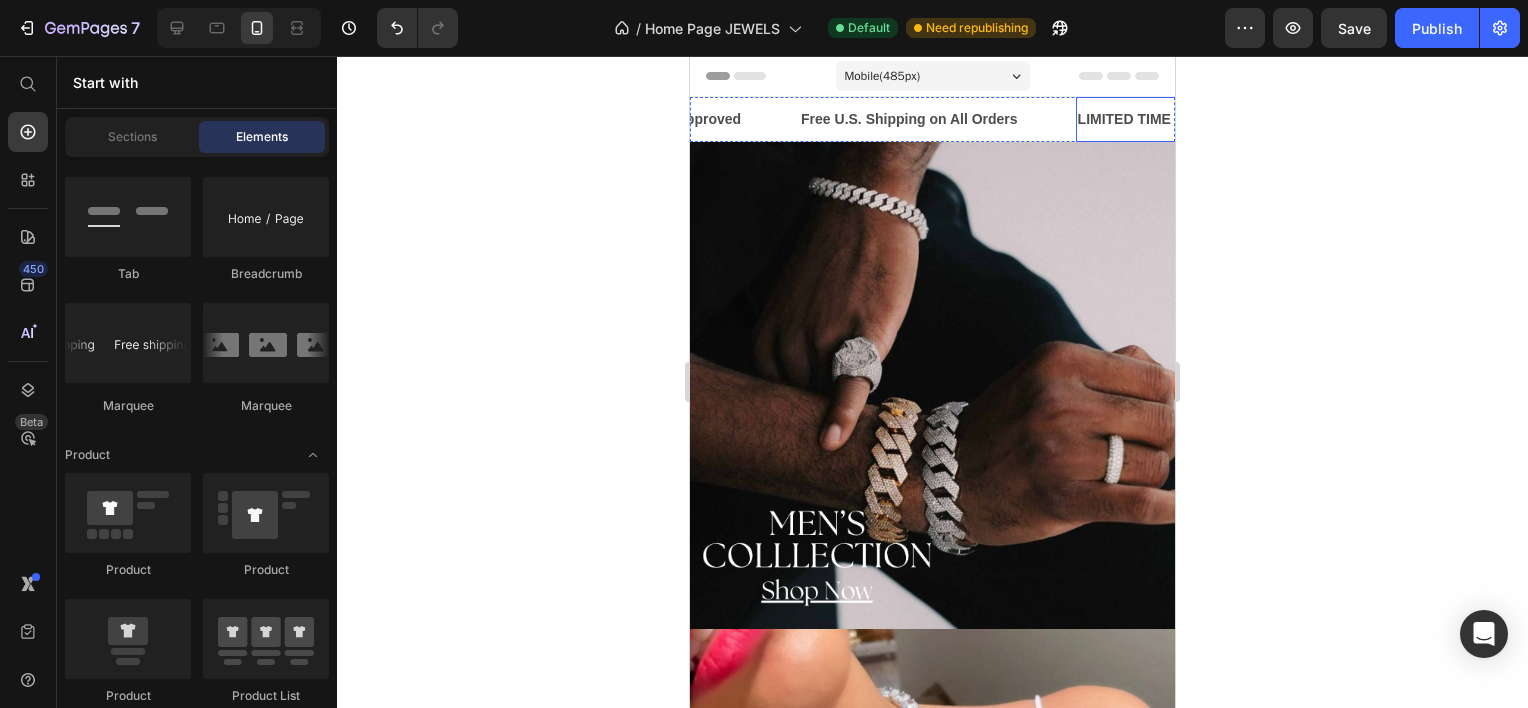 click on "LIMITED TIME 50% OFF SALE" at bounding box center [1177, 119] 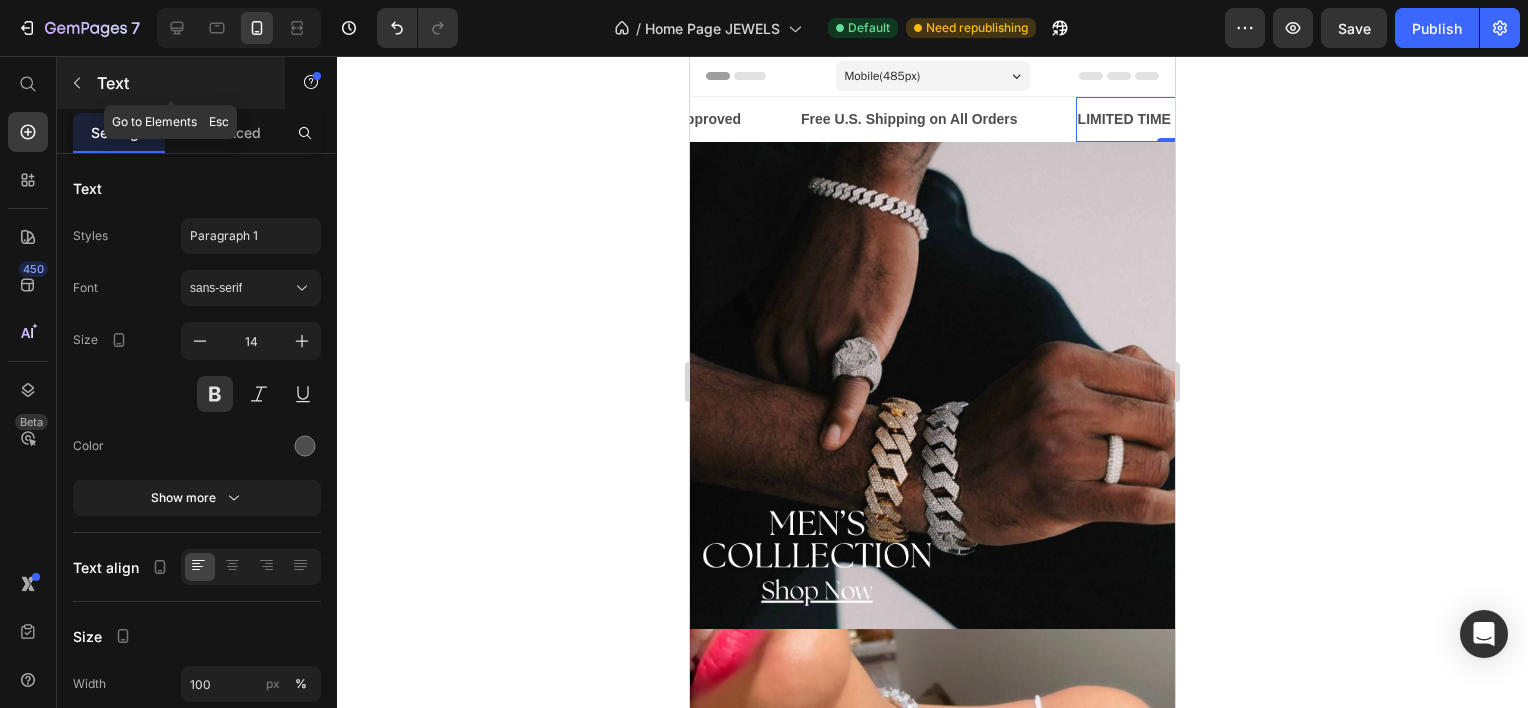 click at bounding box center (77, 83) 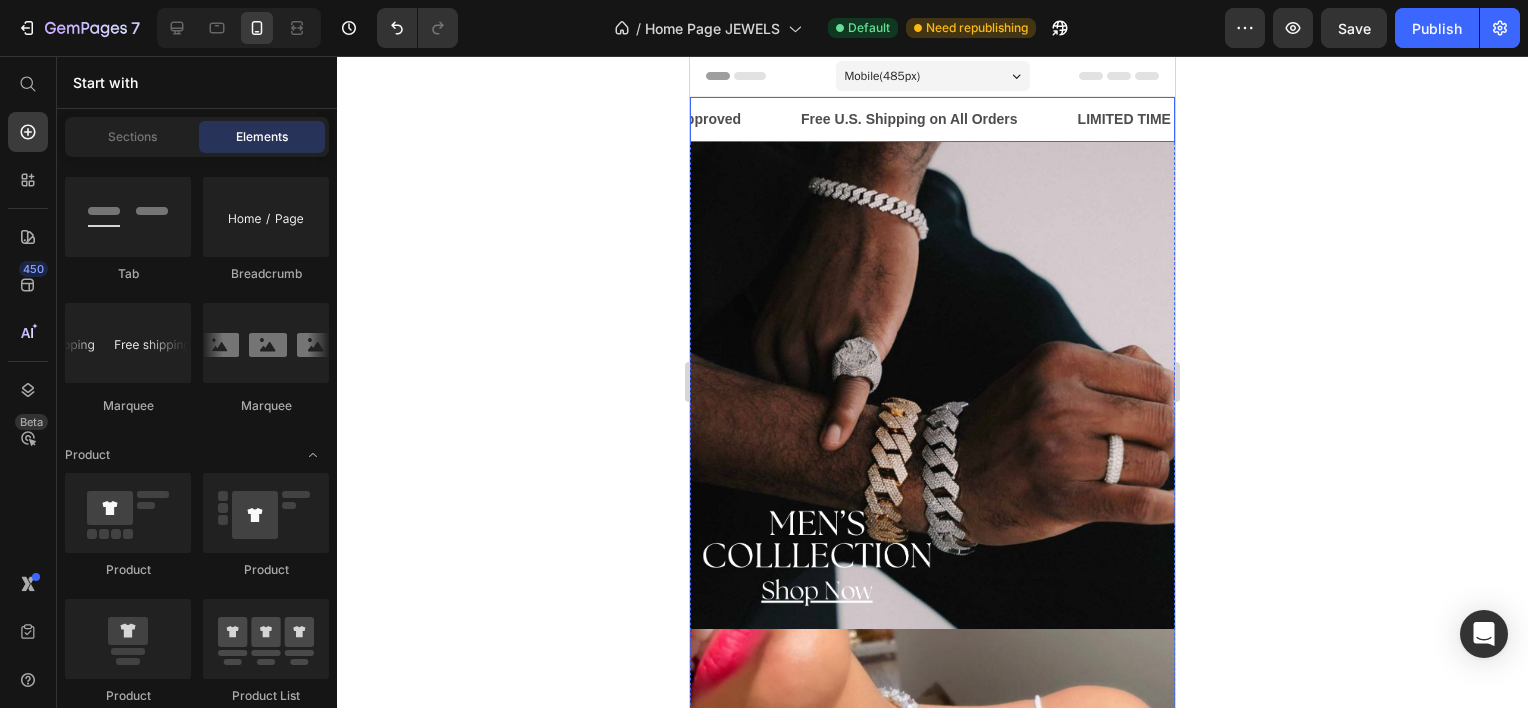 click on "Moissanita VVS – Diamond Test Approved Text" at bounding box center [629, 119] 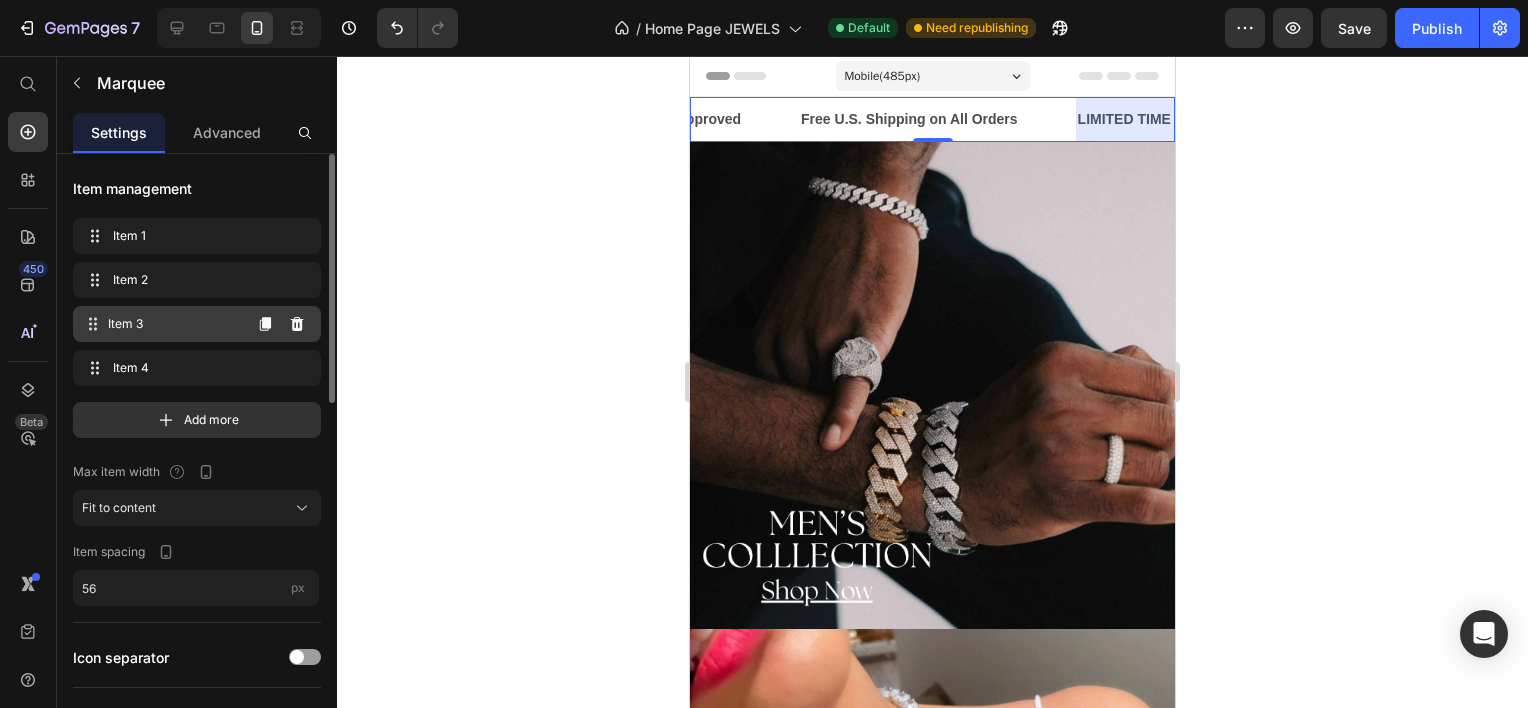 click on "Item 3 Item 3" at bounding box center (197, 324) 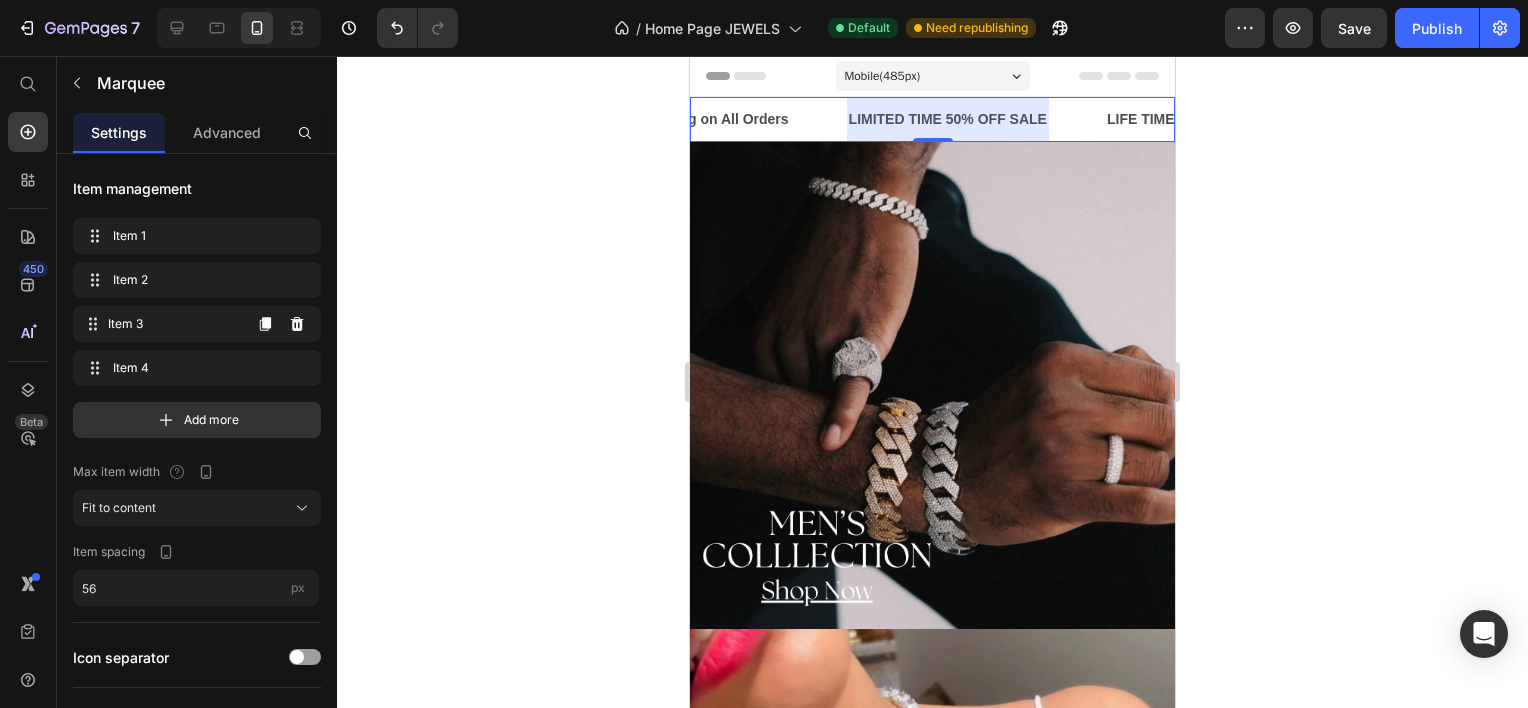 scroll, scrollTop: 0, scrollLeft: 484, axis: horizontal 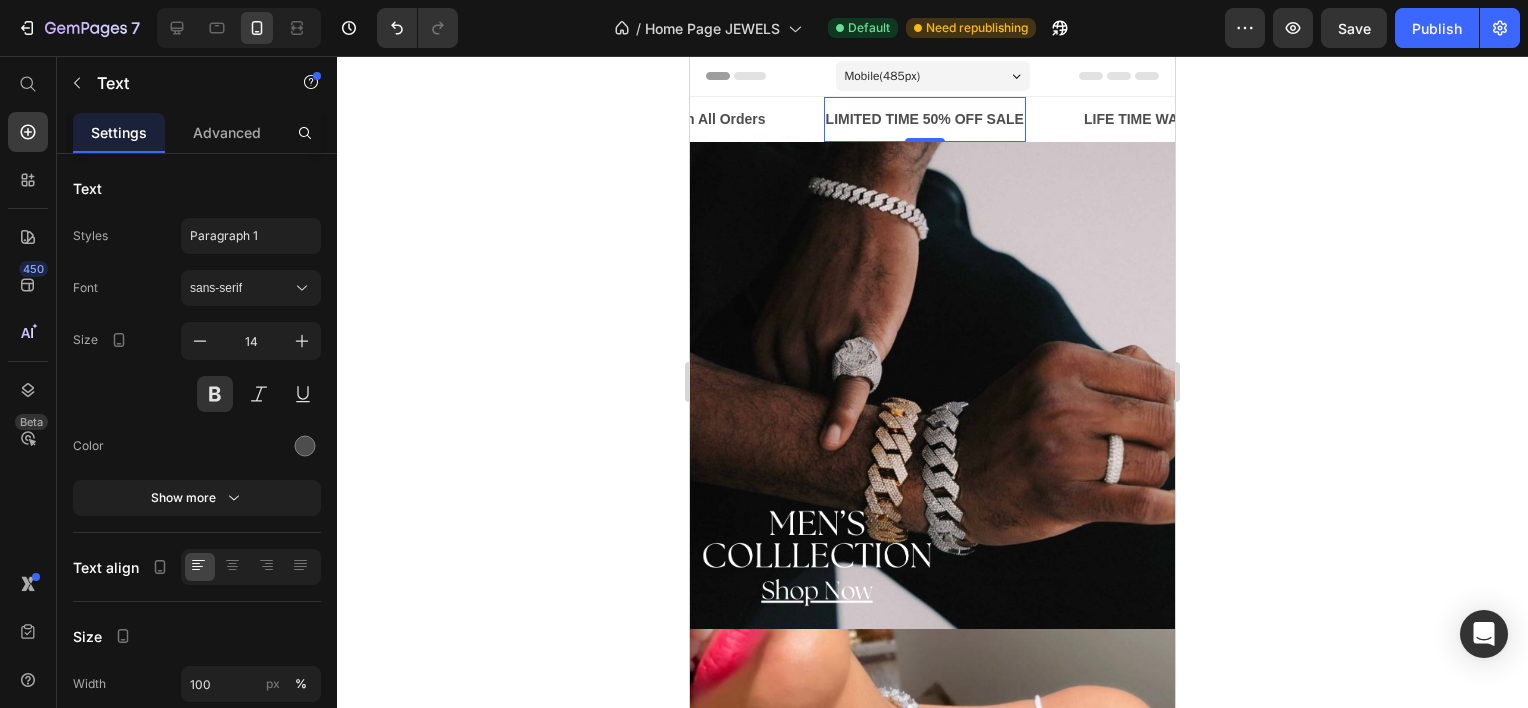 click on "LIMITED TIME 50% OFF SALE" at bounding box center [925, 119] 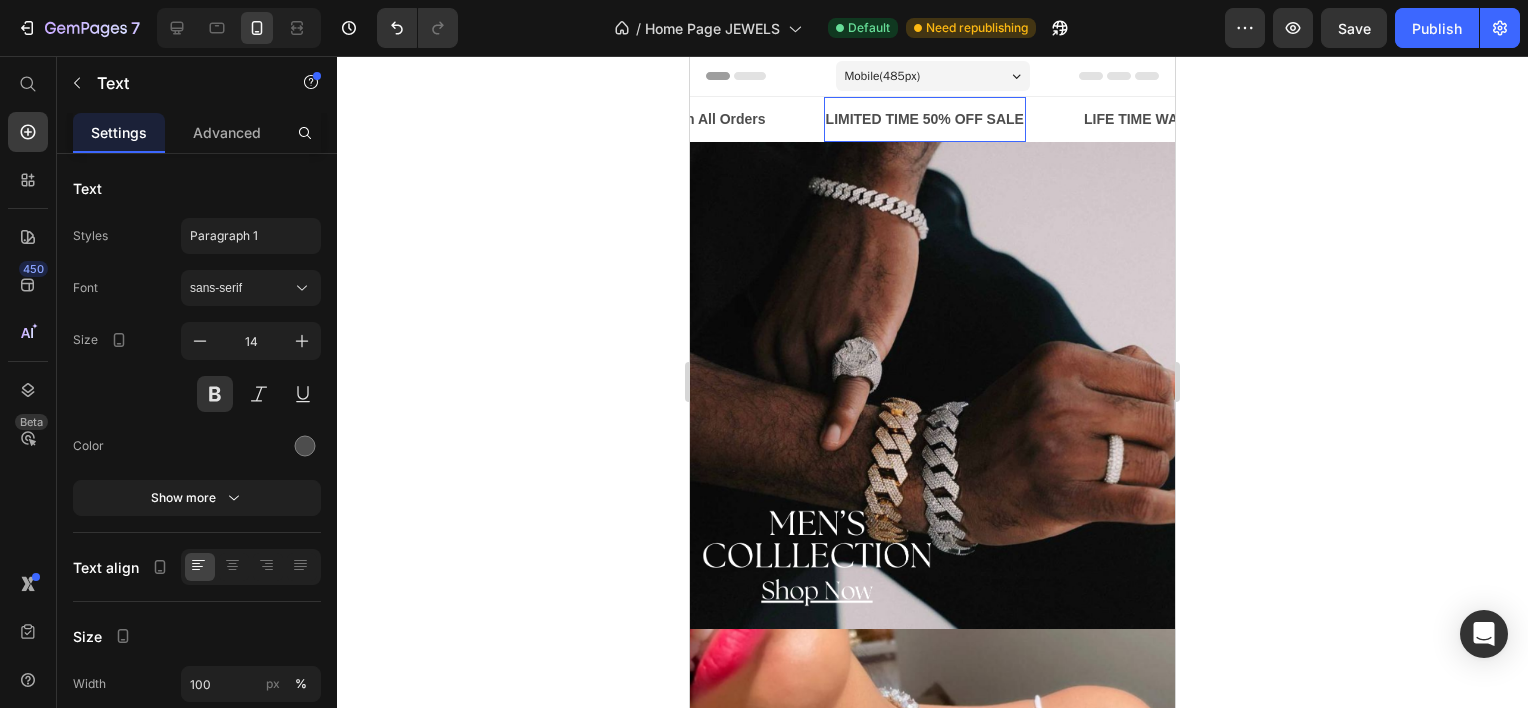drag, startPoint x: 1019, startPoint y: 120, endPoint x: 970, endPoint y: 127, distance: 49.497475 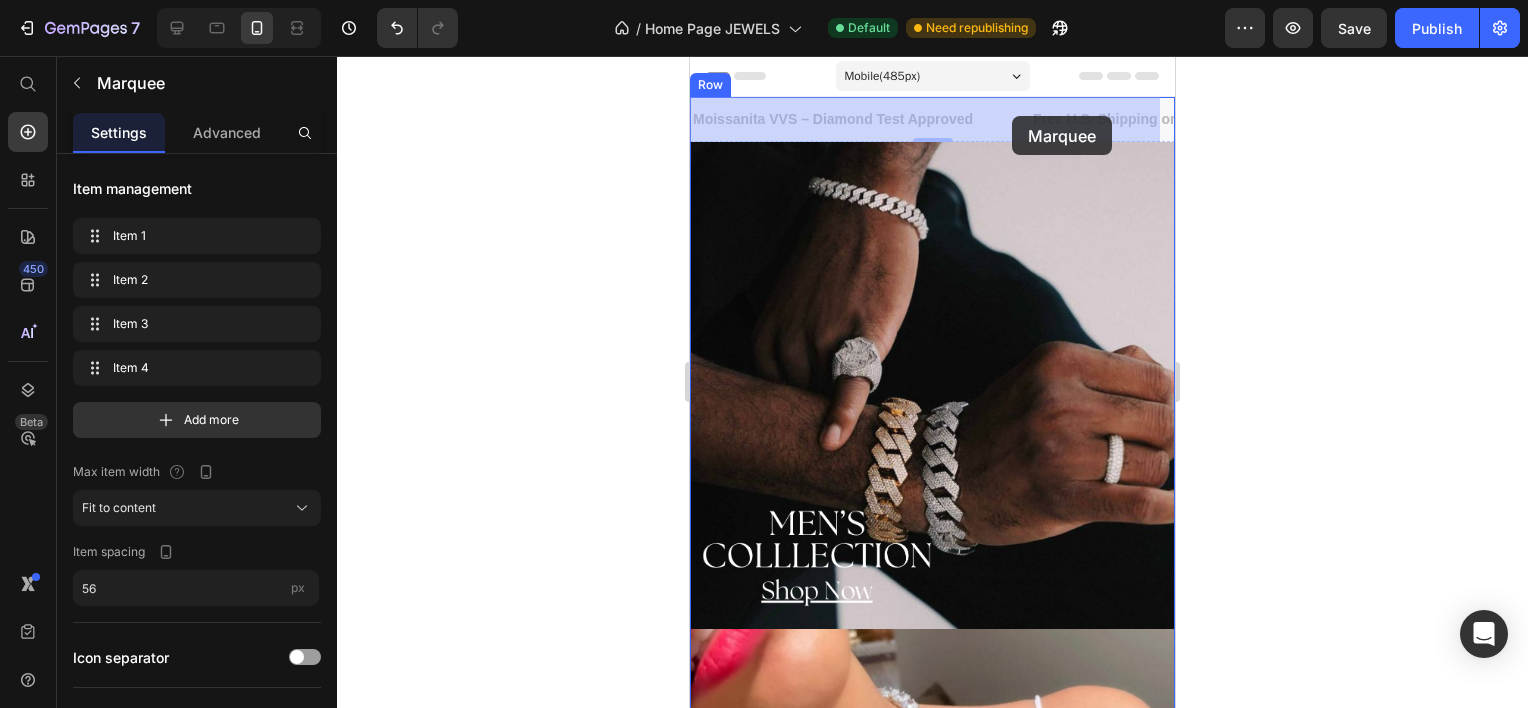drag, startPoint x: 1027, startPoint y: 118, endPoint x: 1015, endPoint y: 116, distance: 12.165525 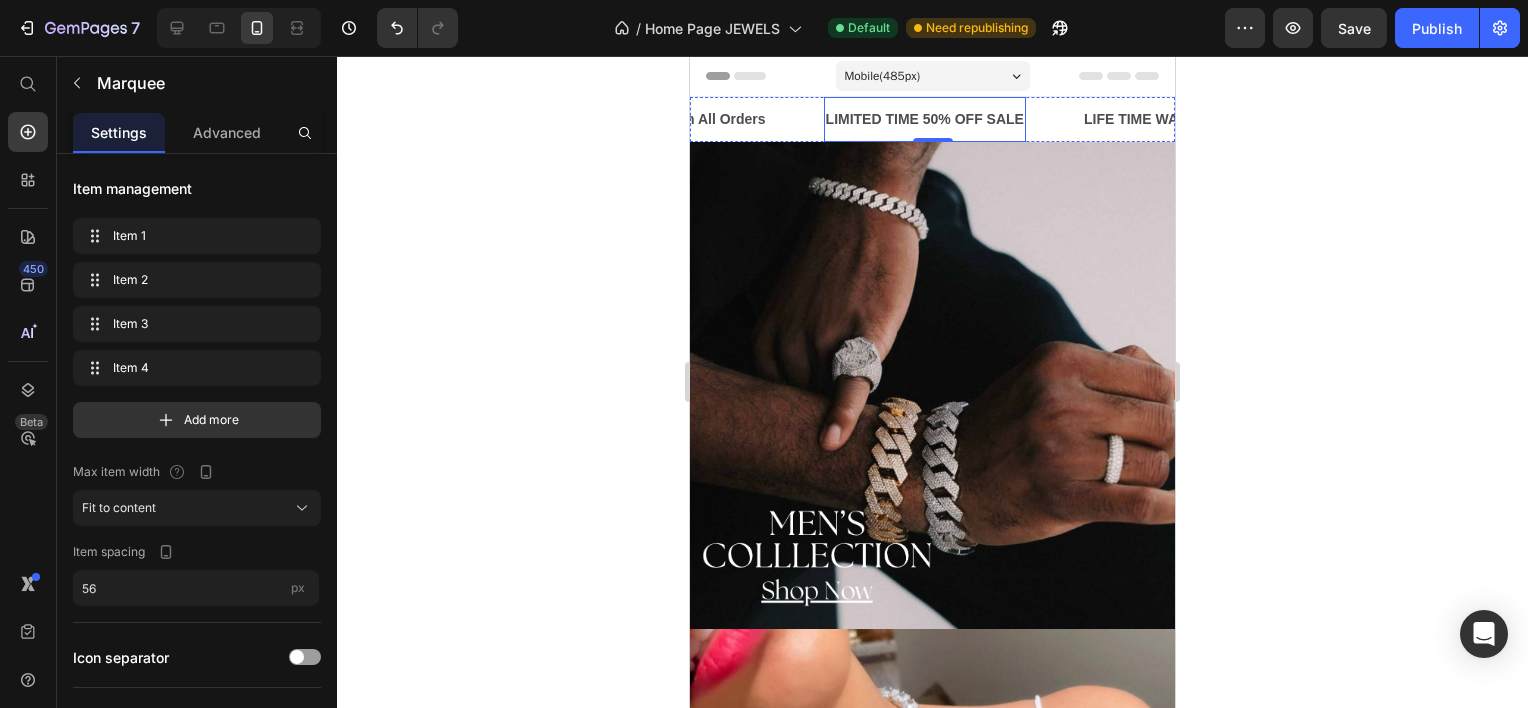 click on "LIMITED TIME 50% OFF SALE" at bounding box center [925, 119] 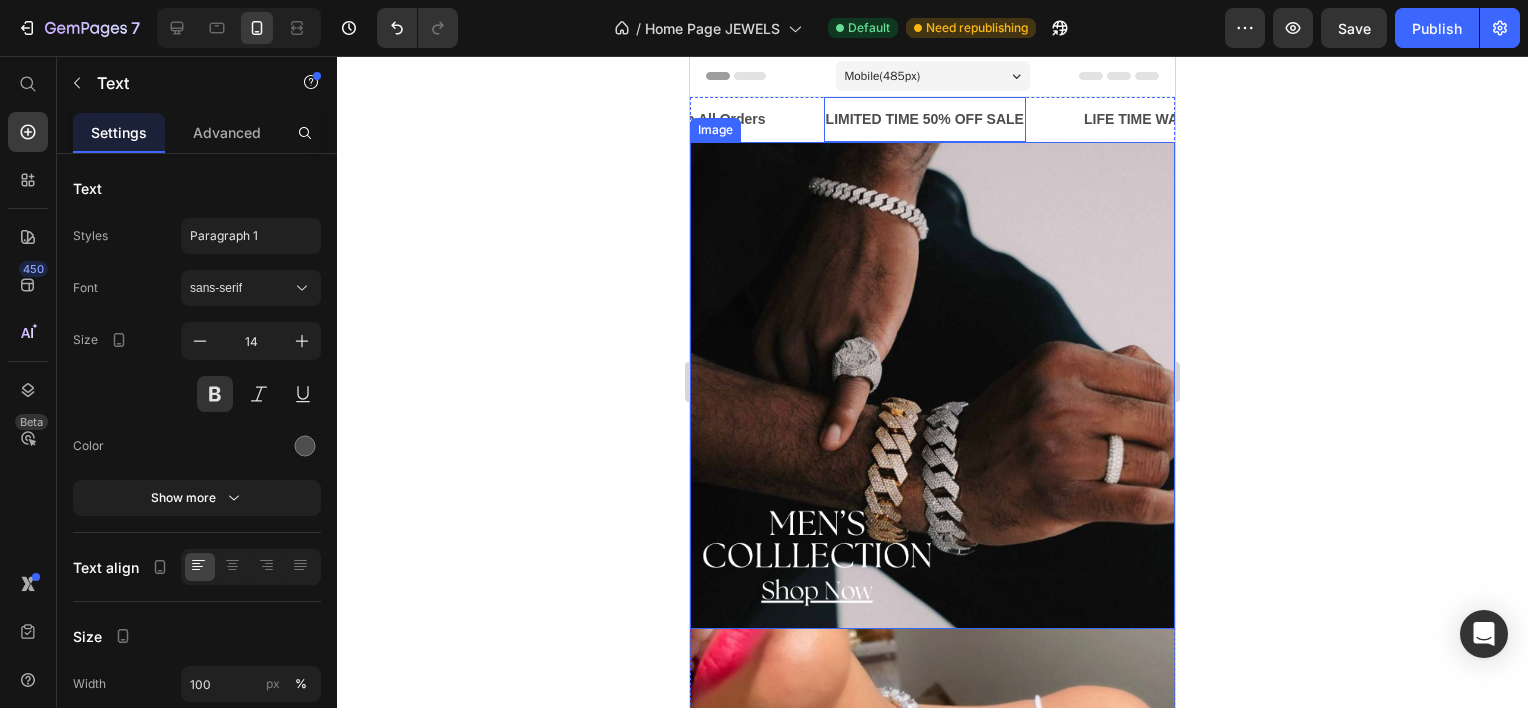drag, startPoint x: 1019, startPoint y: 114, endPoint x: 1037, endPoint y: 144, distance: 34.98571 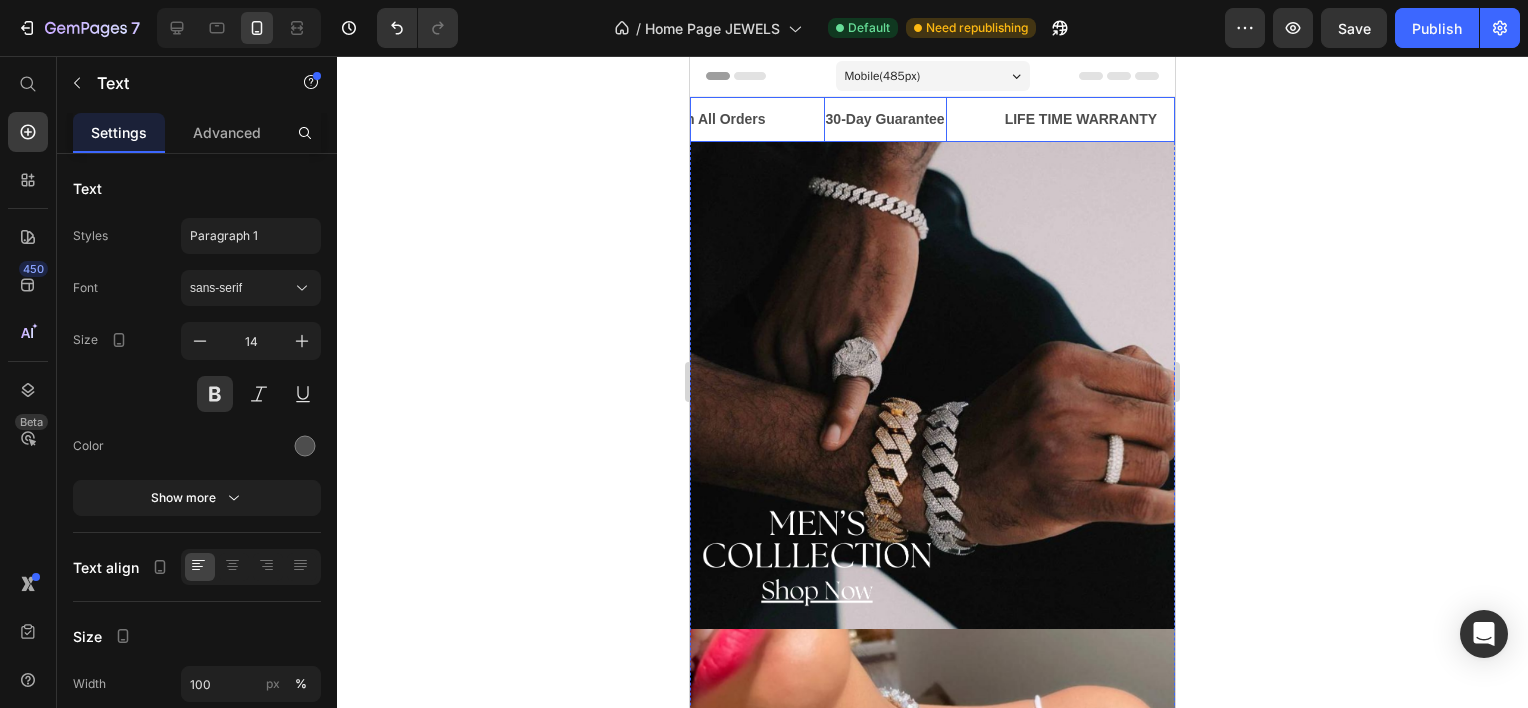 click on "30-Day Guarantee Text   0" at bounding box center [913, 119] 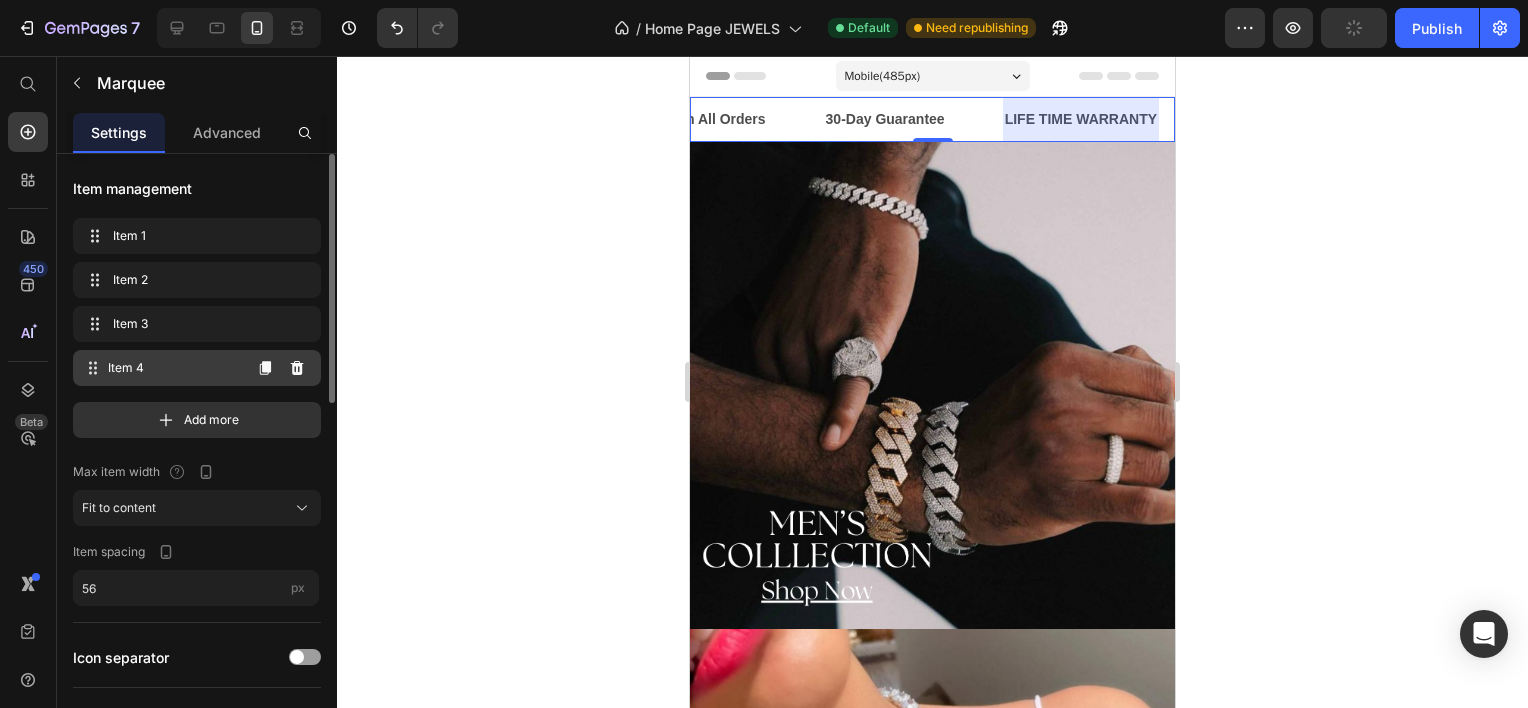 click 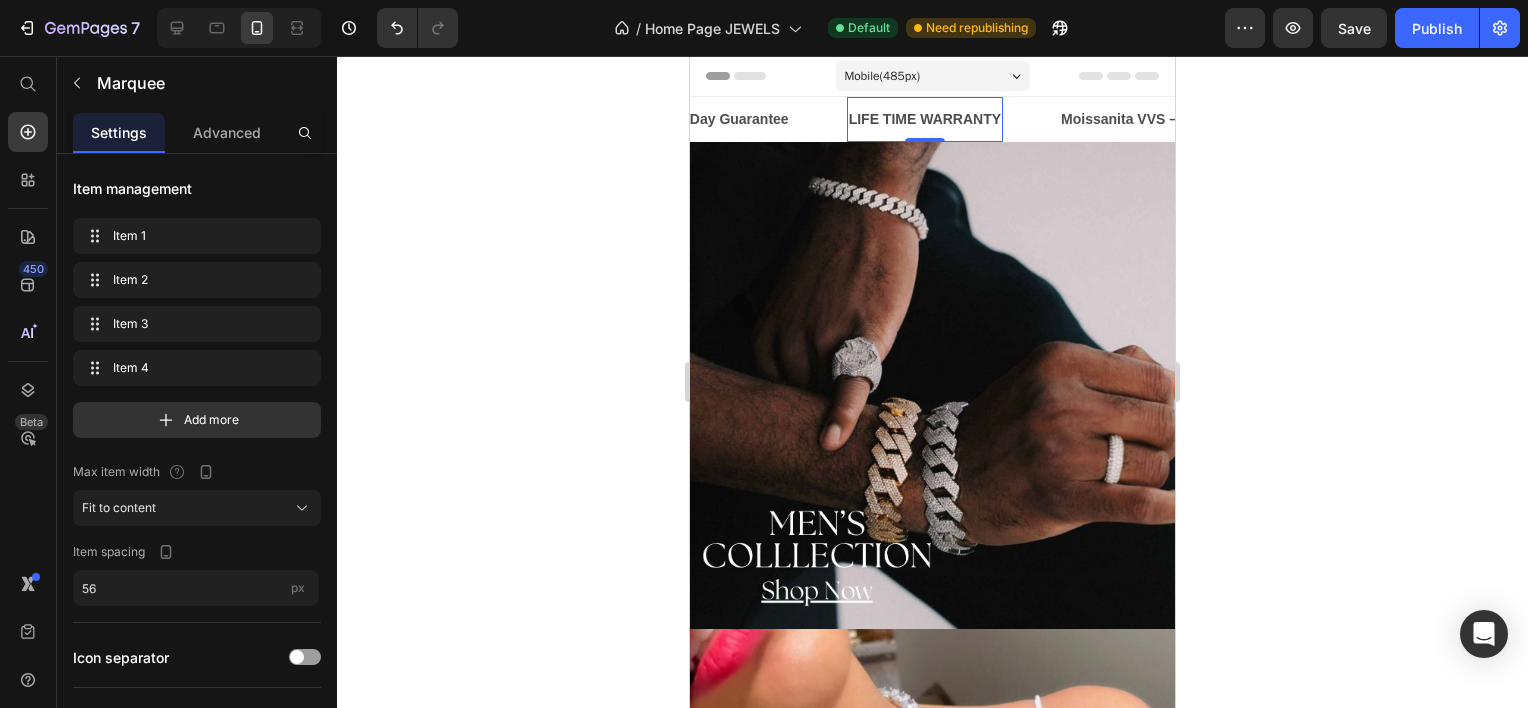 click on "LIFE TIME WARRANTY" at bounding box center [925, 119] 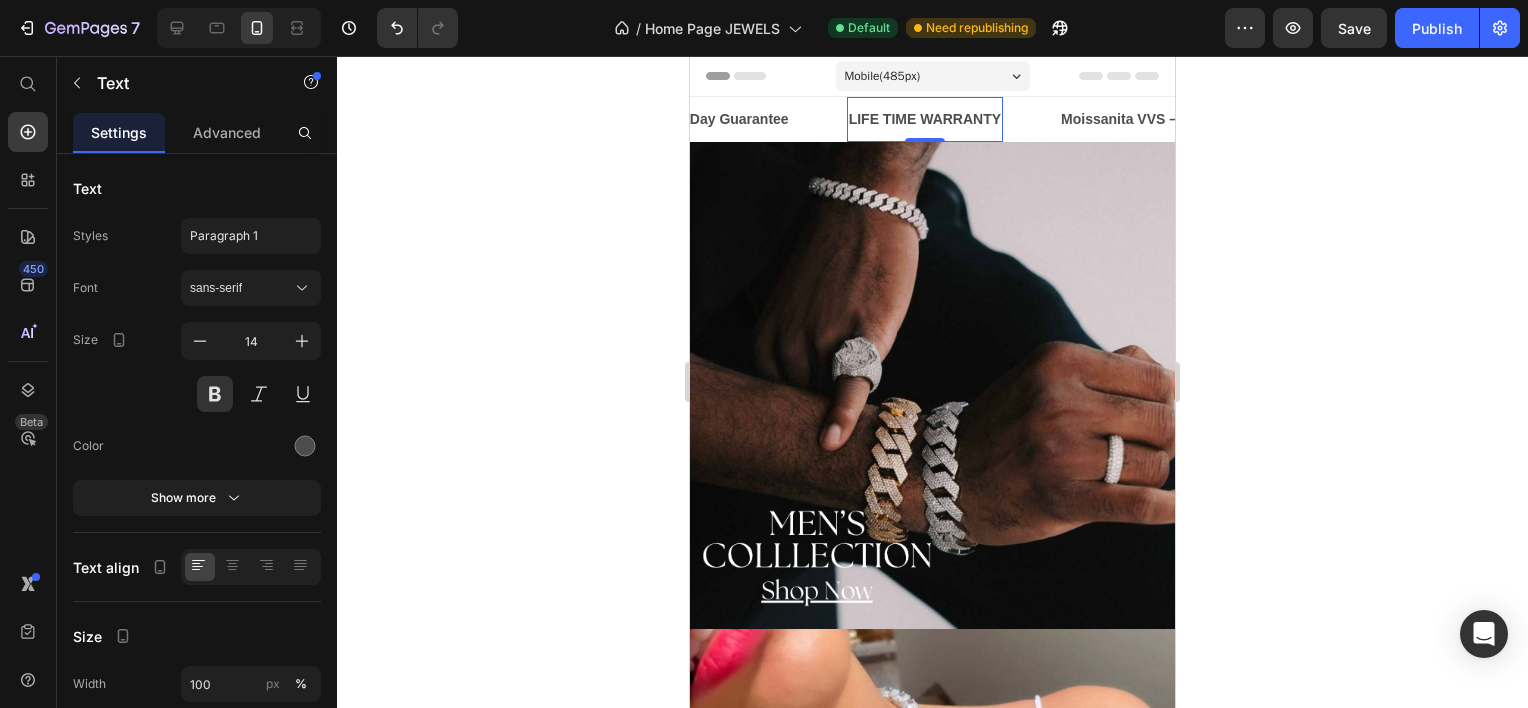click on "LIFE TIME WARRANTY" at bounding box center [925, 119] 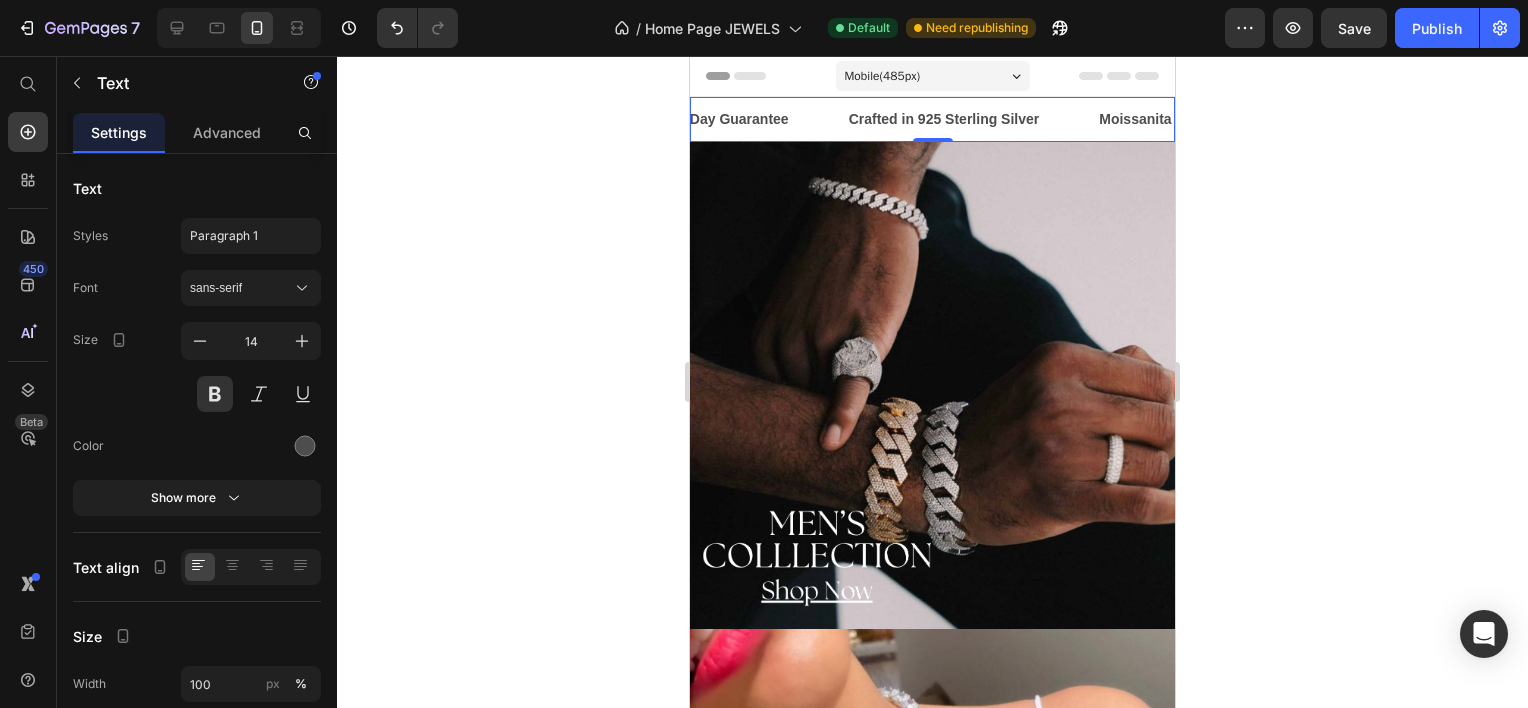 click on "30-Day Guarantee Text" at bounding box center [757, 119] 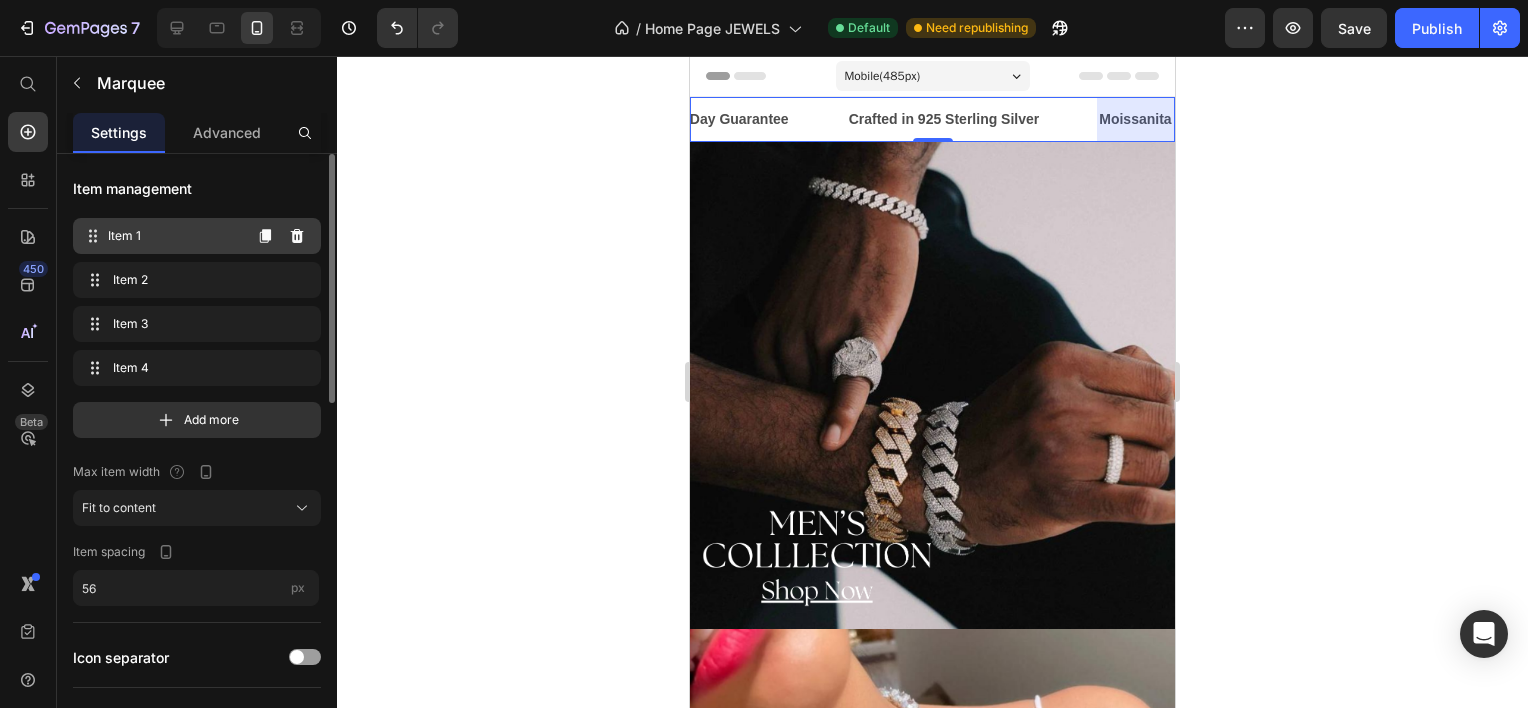 click on "Item 1 Item 1" at bounding box center (161, 236) 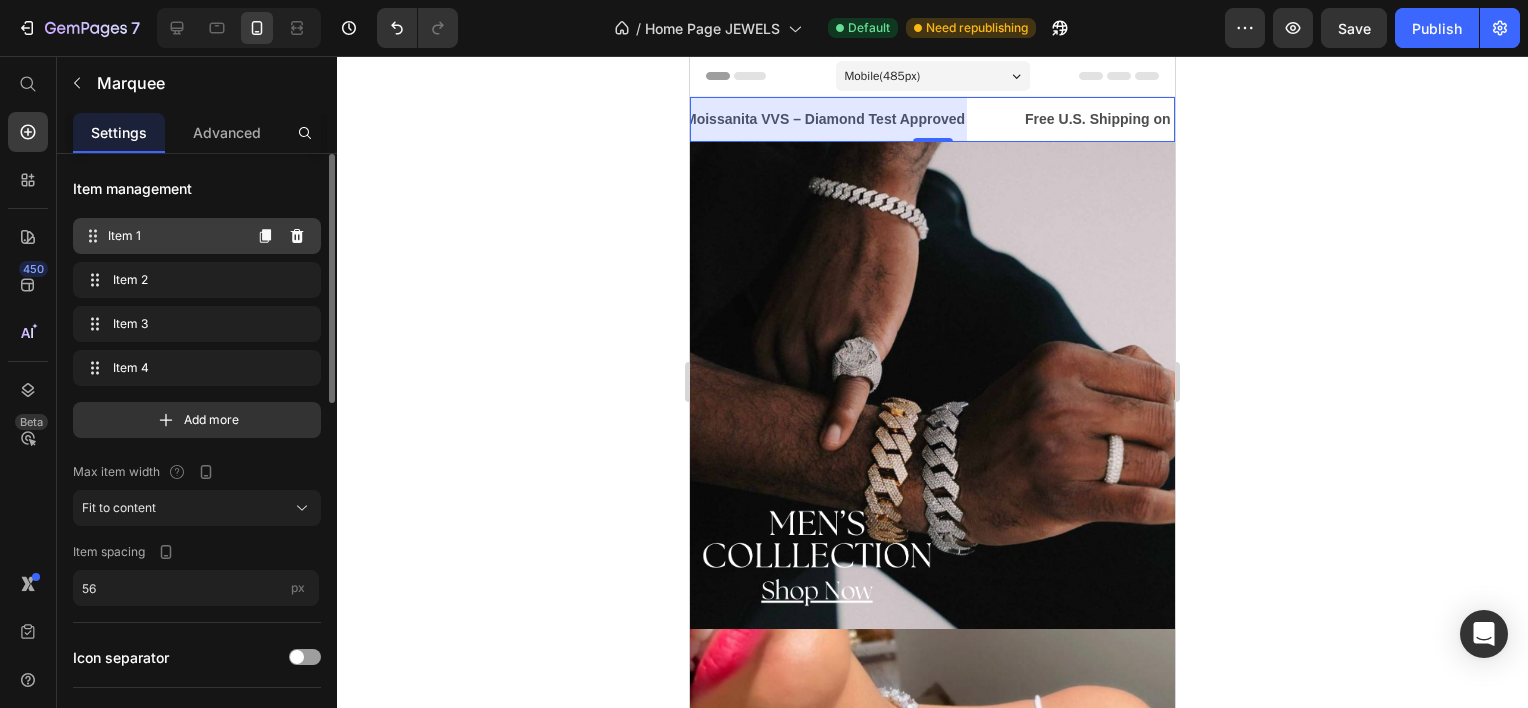 scroll, scrollTop: 0, scrollLeft: 0, axis: both 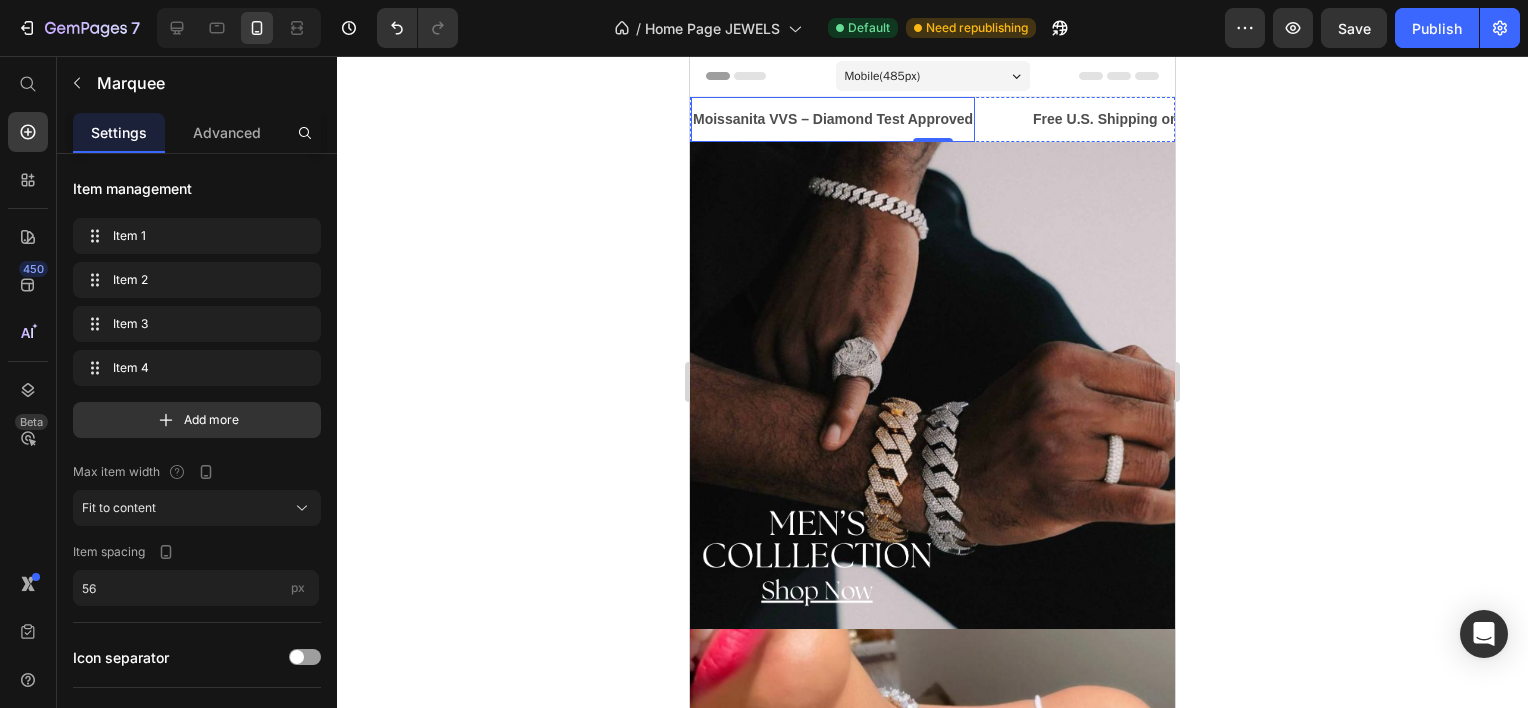 click on "Moissanita VVS – Diamond Test Approved" at bounding box center [833, 119] 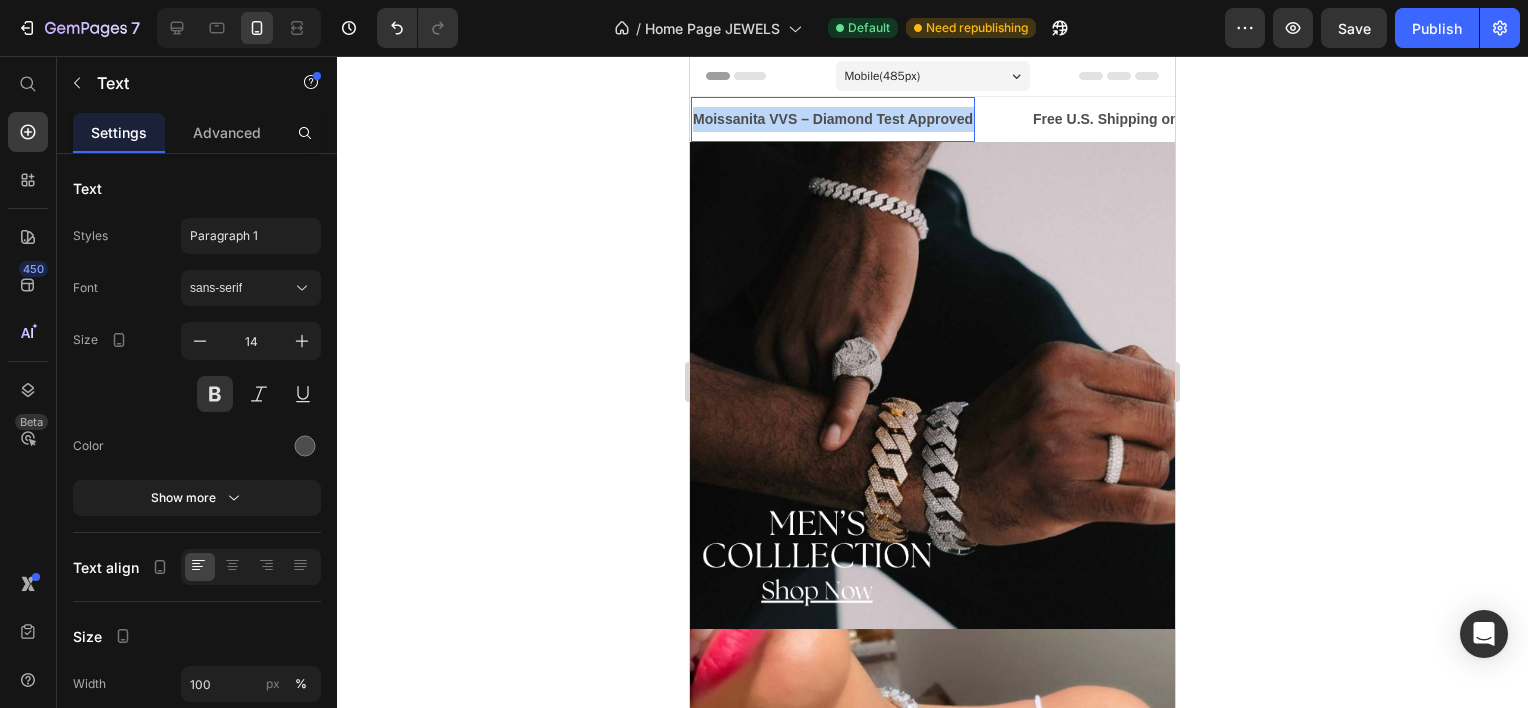 drag, startPoint x: 972, startPoint y: 122, endPoint x: 902, endPoint y: 108, distance: 71.38628 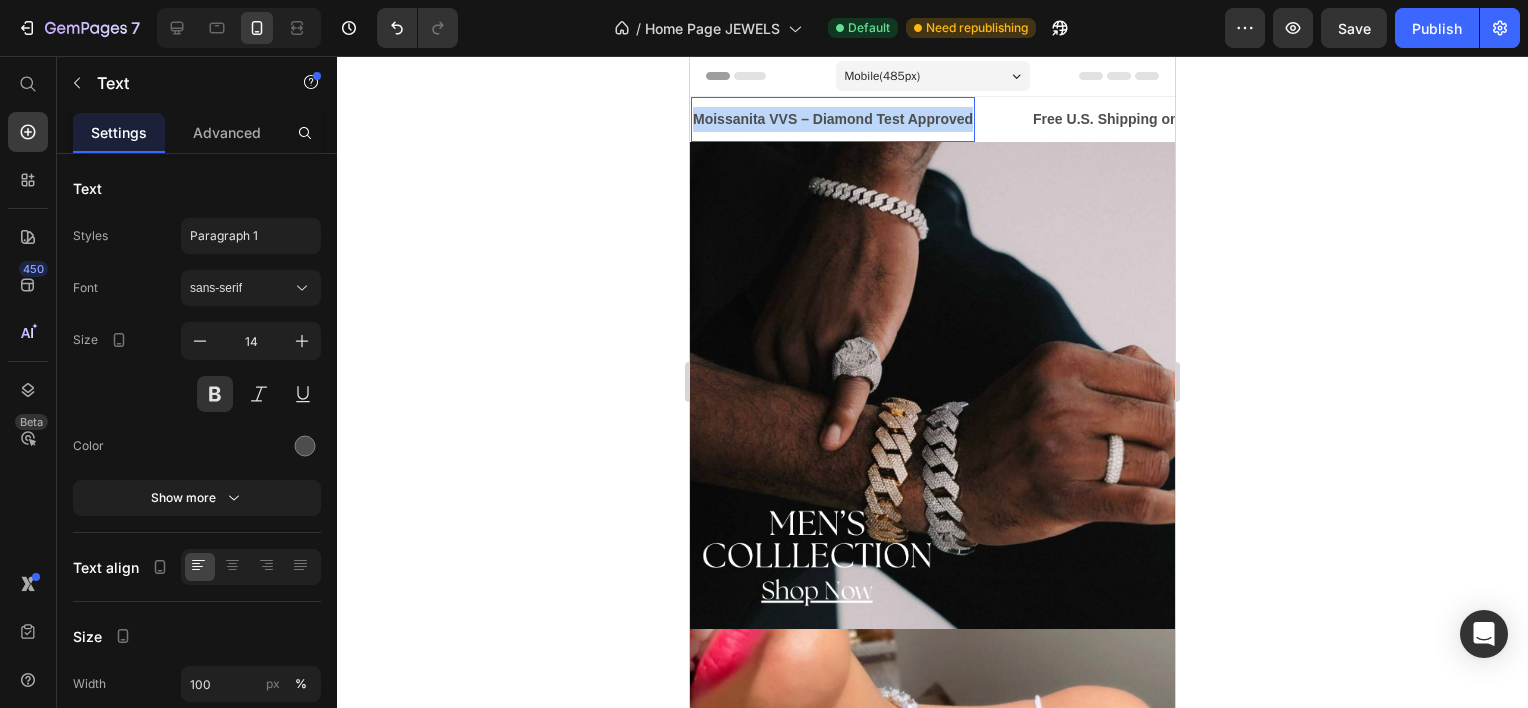 drag, startPoint x: 694, startPoint y: 122, endPoint x: 939, endPoint y: 125, distance: 245.01837 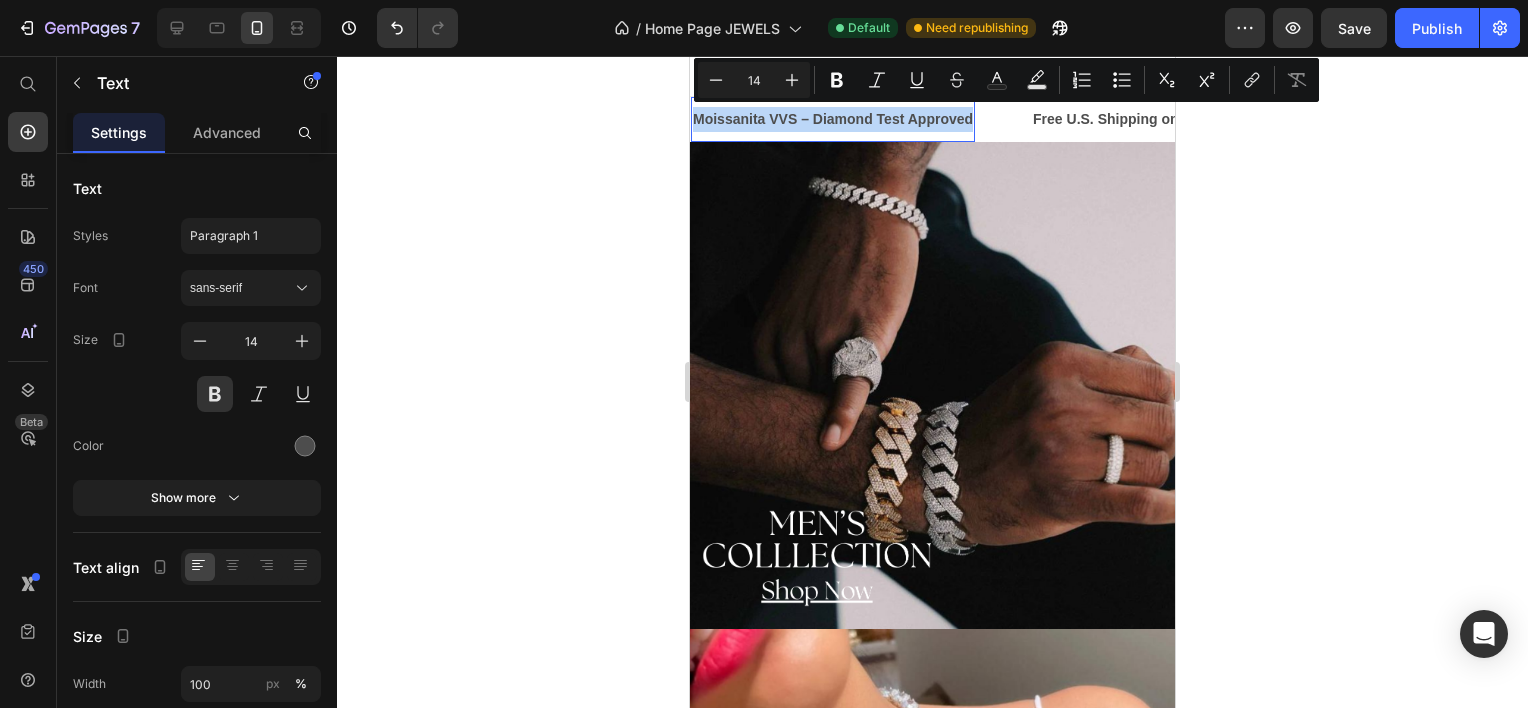 copy on "Moissanita VVS – Diamond Test Approved" 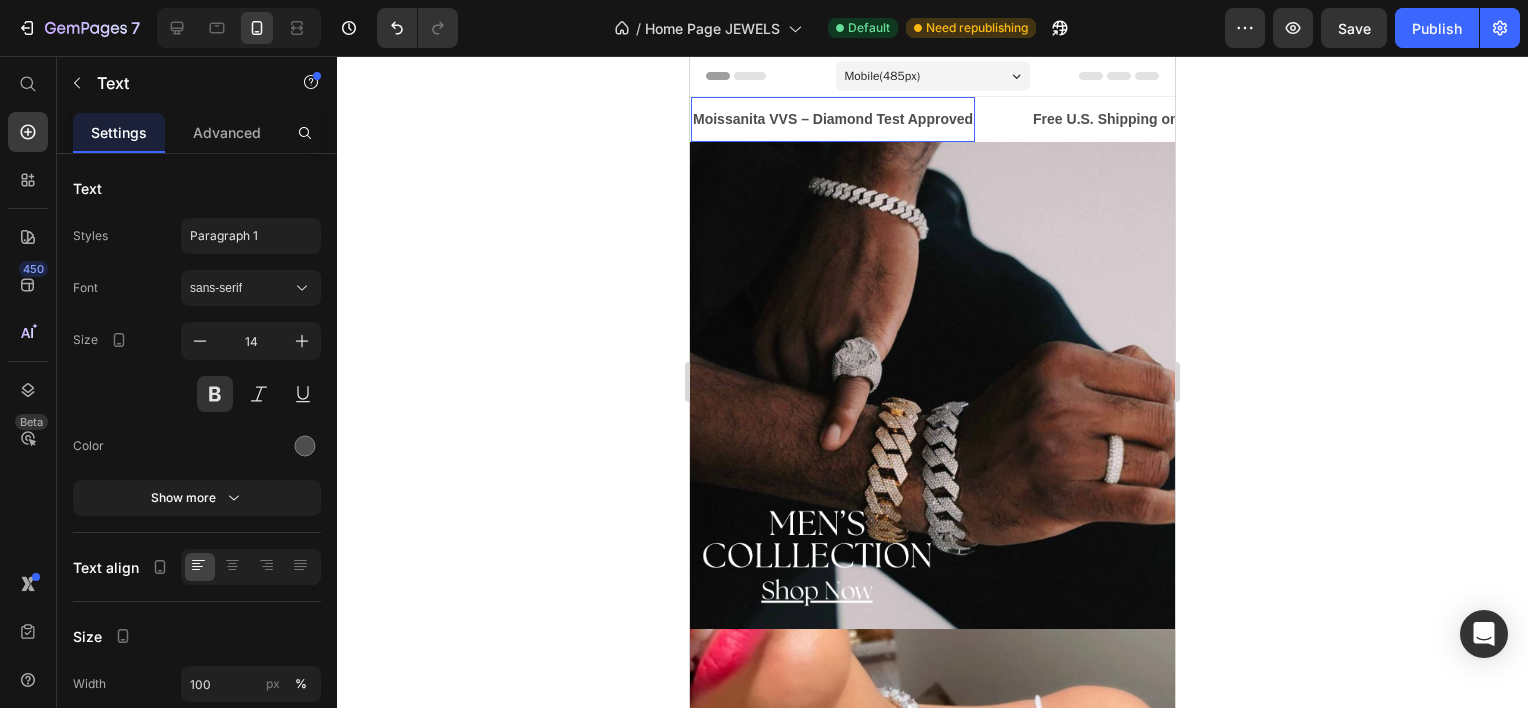 click on "Moissanita VVS – Diamond Test Approved" at bounding box center [833, 119] 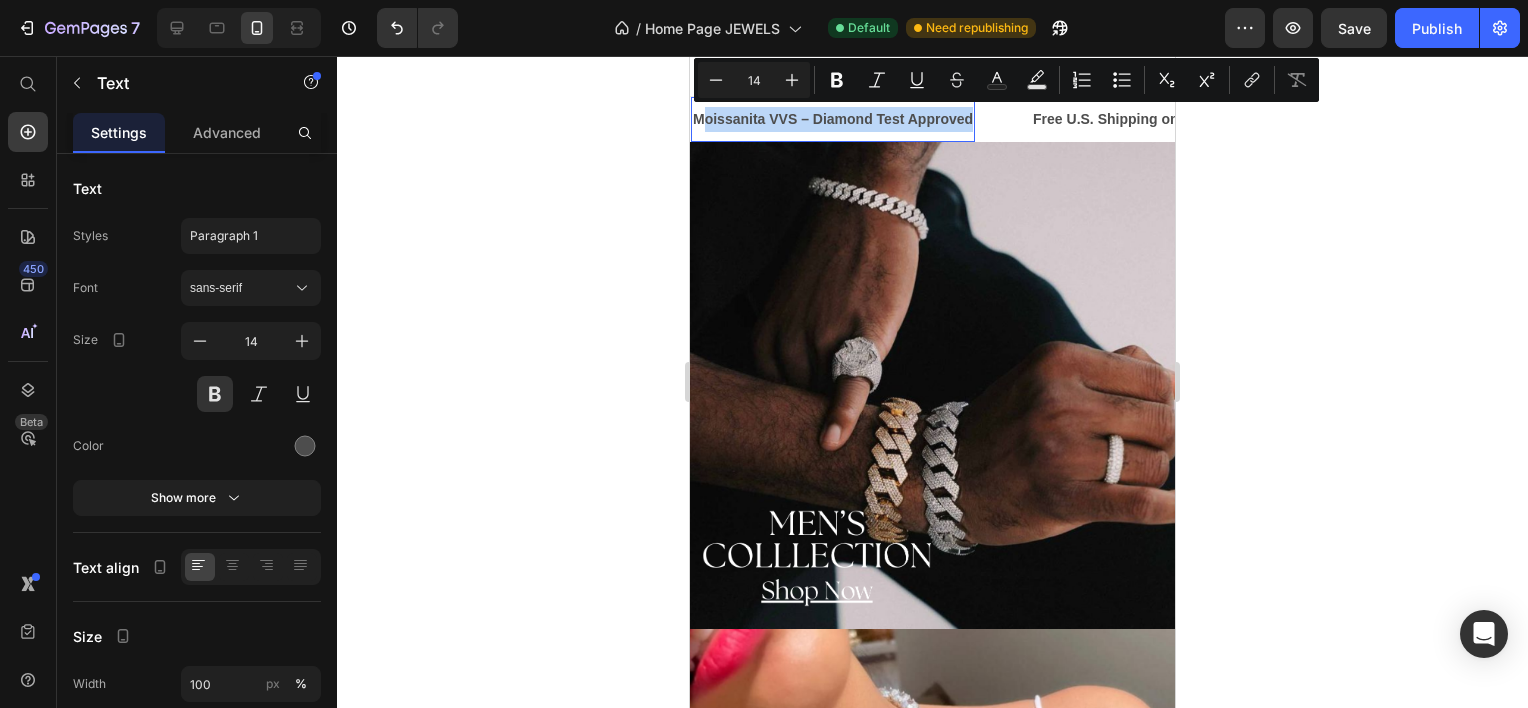 drag, startPoint x: 968, startPoint y: 120, endPoint x: 703, endPoint y: 132, distance: 265.27155 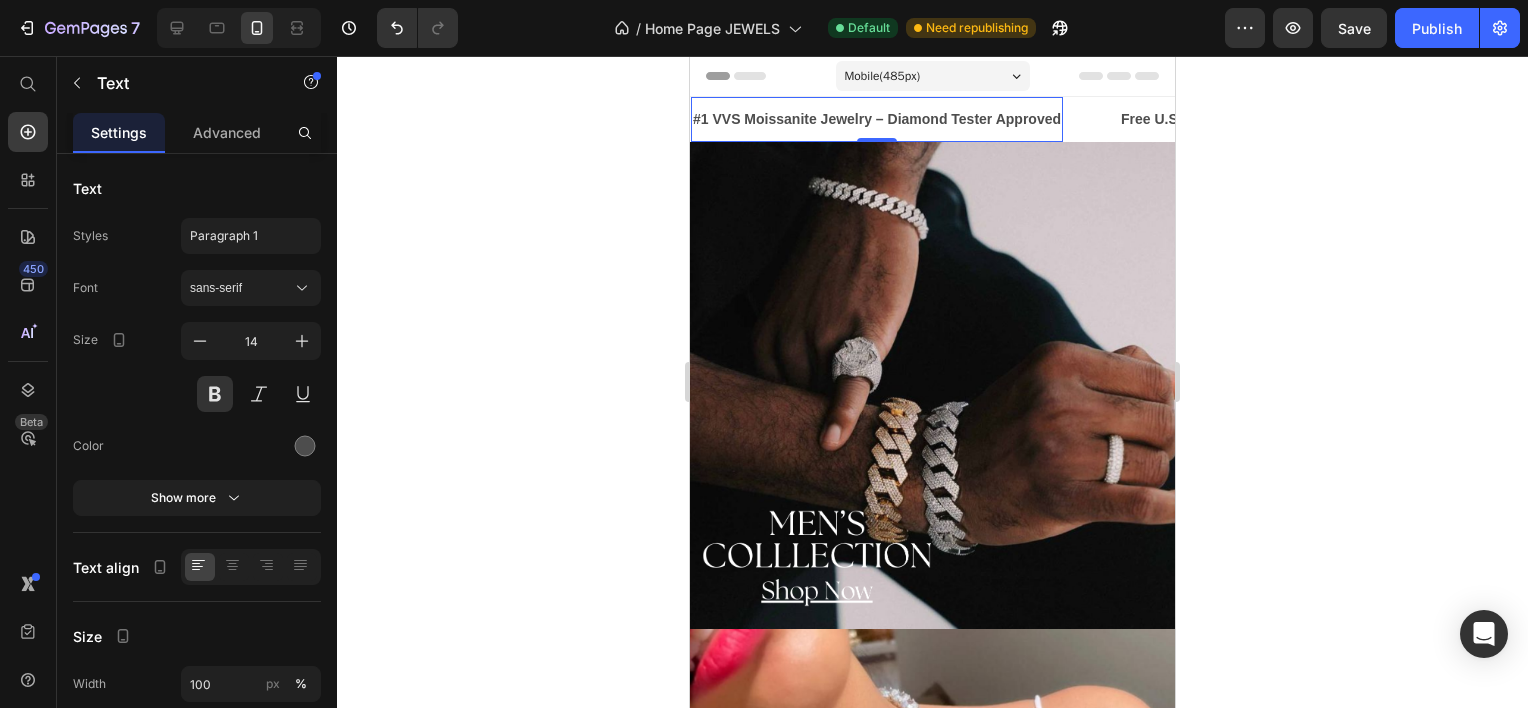 click 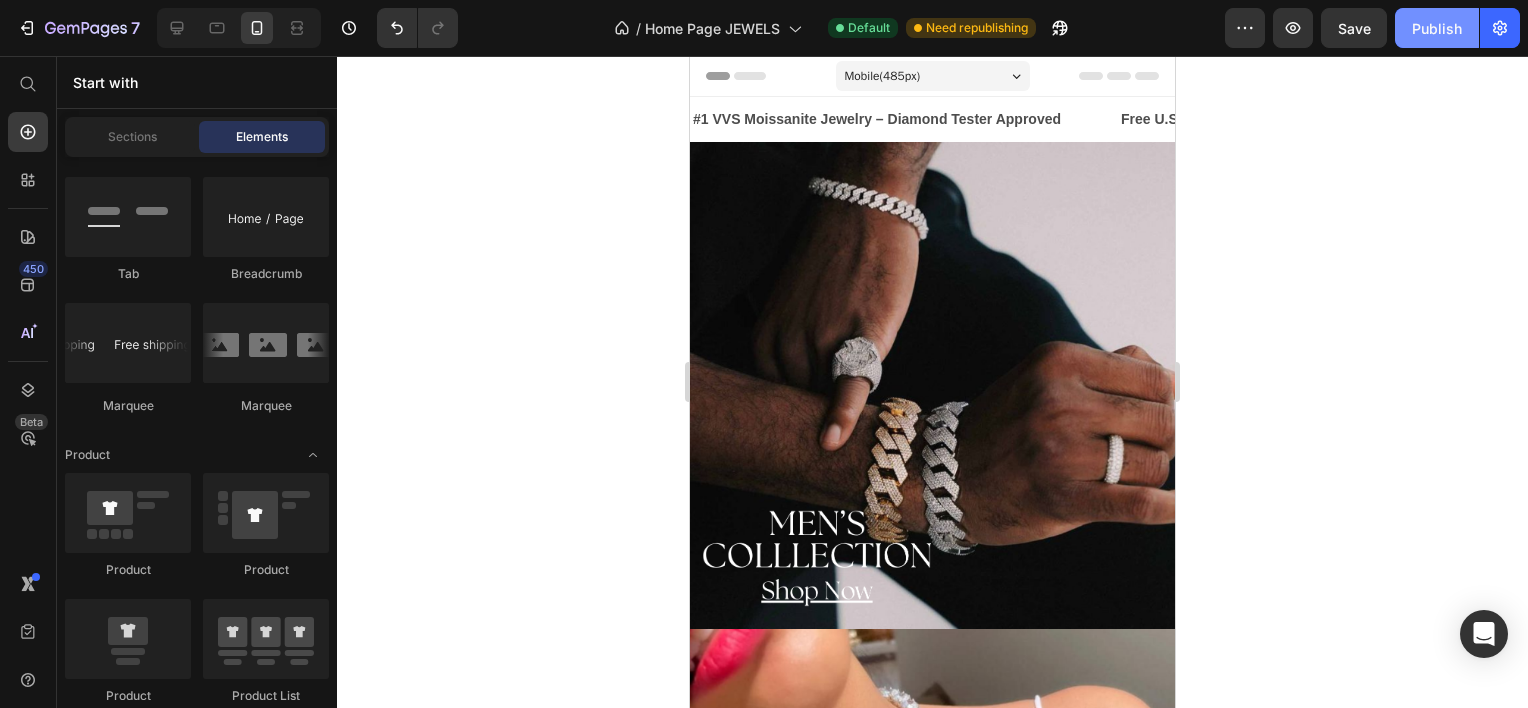 click on "Publish" at bounding box center [1437, 28] 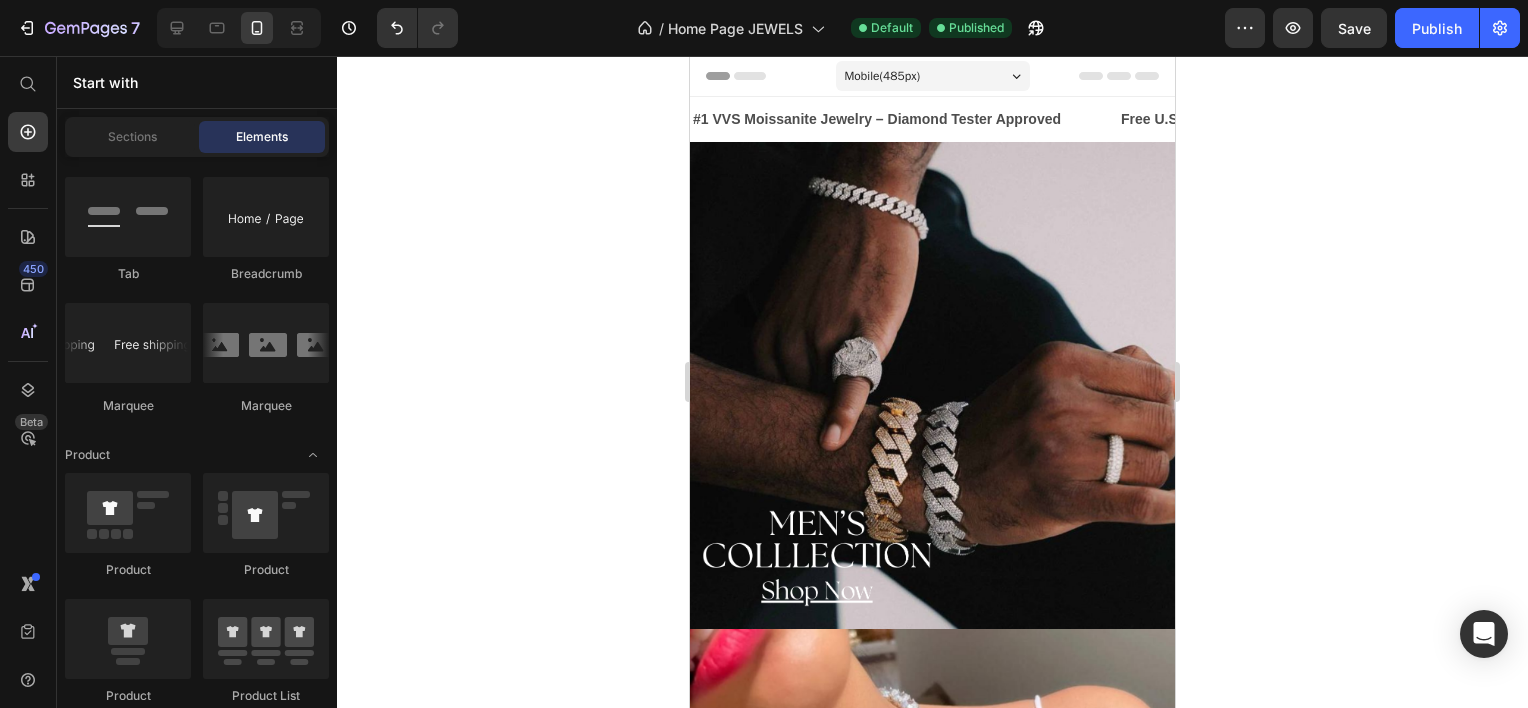 drag, startPoint x: 1386, startPoint y: 3, endPoint x: 1400, endPoint y: 99, distance: 97.015465 